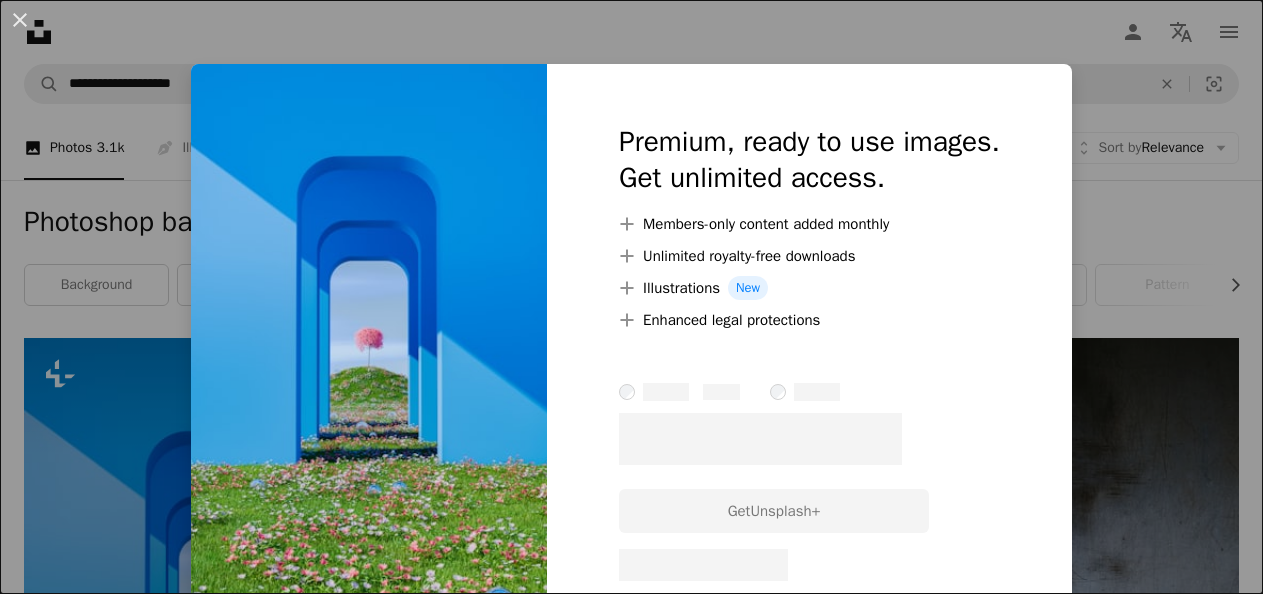 scroll, scrollTop: 500, scrollLeft: 0, axis: vertical 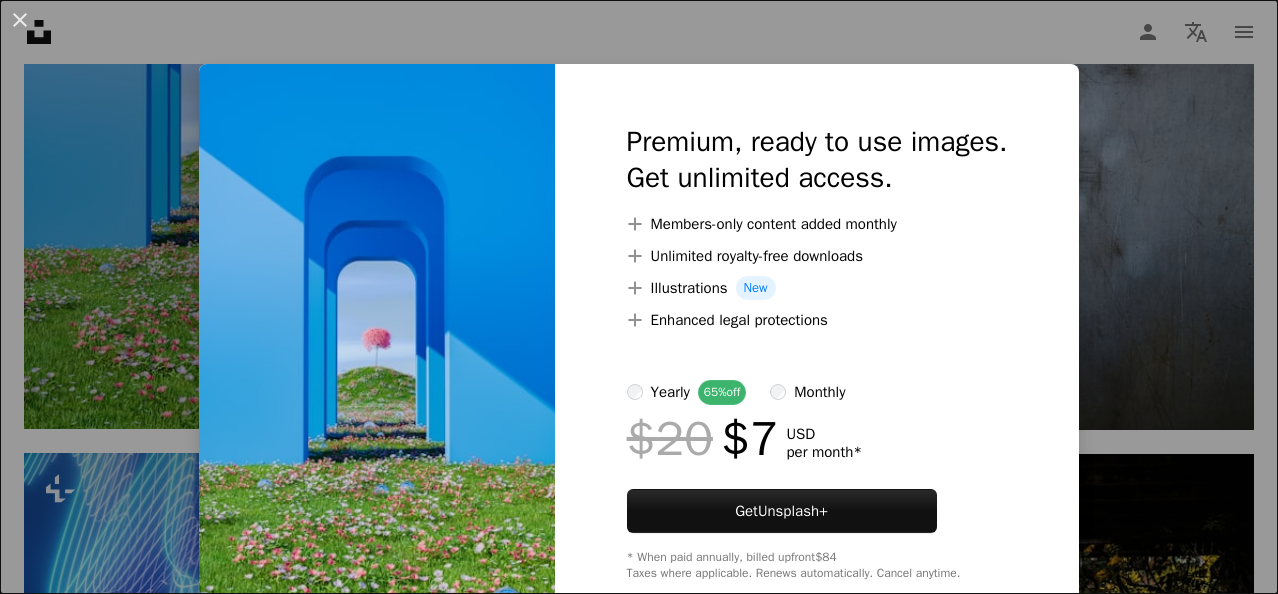 click on "An X shape Premium, ready to use images. Get unlimited access. A plus sign Members-only content added monthly A plus sign Unlimited royalty-free downloads A plus sign Illustrations  New A plus sign Enhanced legal protections yearly 65%  off monthly $20   $7 USD per month * Get  Unsplash+ * When paid annually, billed upfront  $84 Taxes where applicable. Renews automatically. Cancel anytime." at bounding box center (639, 297) 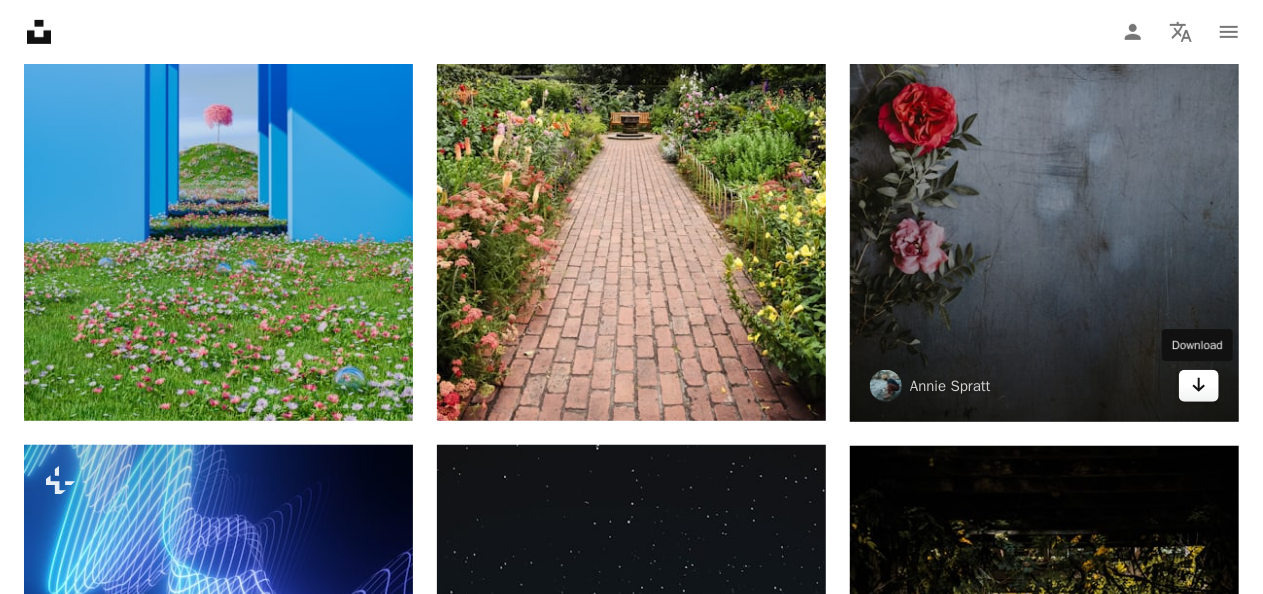 click on "Arrow pointing down" 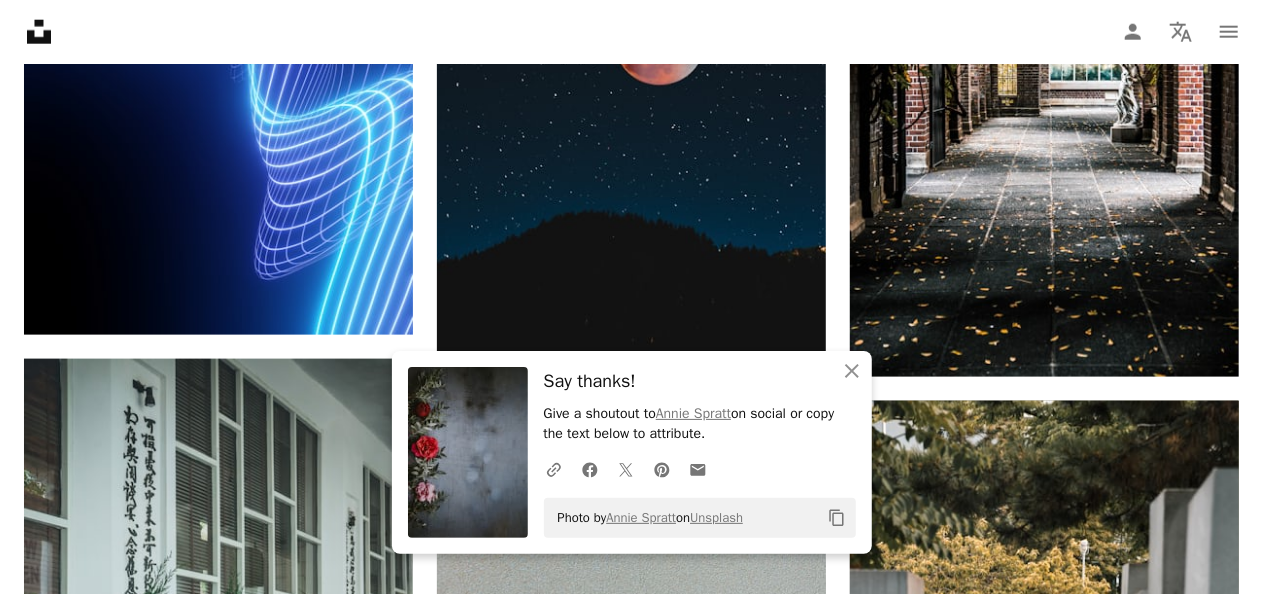 scroll, scrollTop: 1200, scrollLeft: 0, axis: vertical 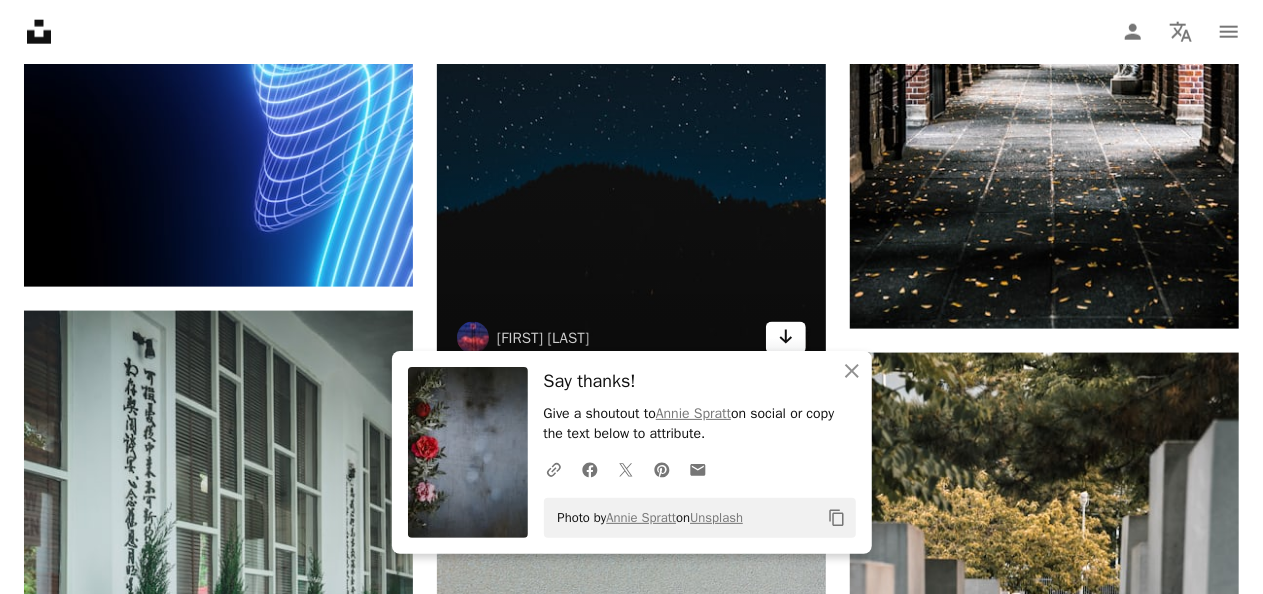 click on "Arrow pointing down" 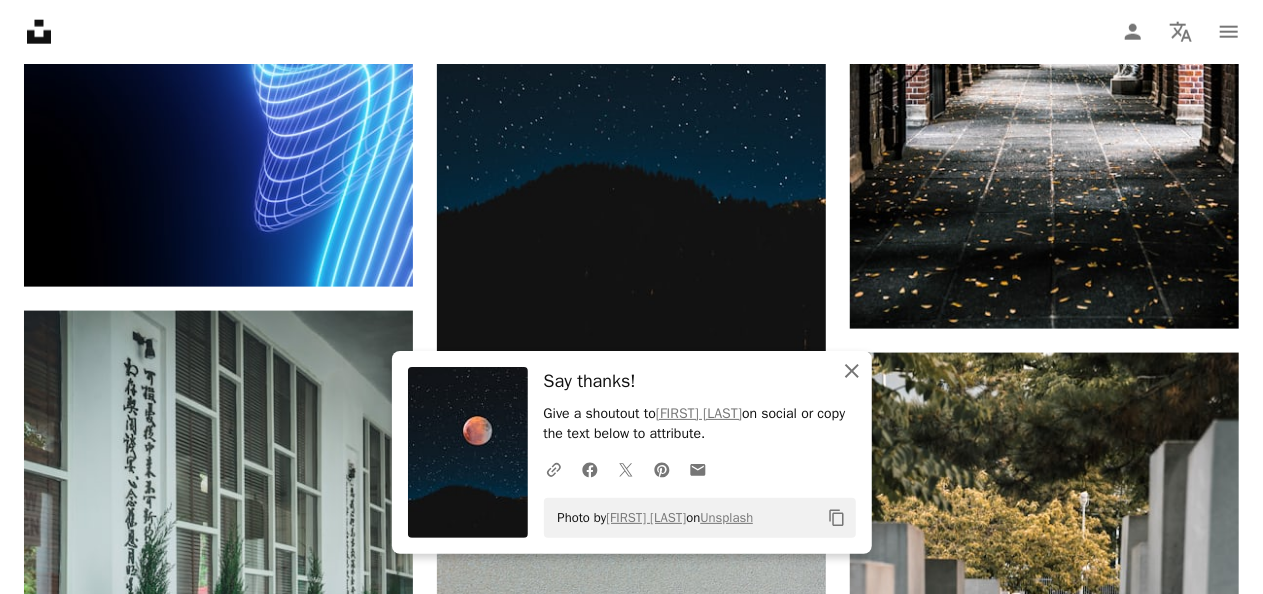 click 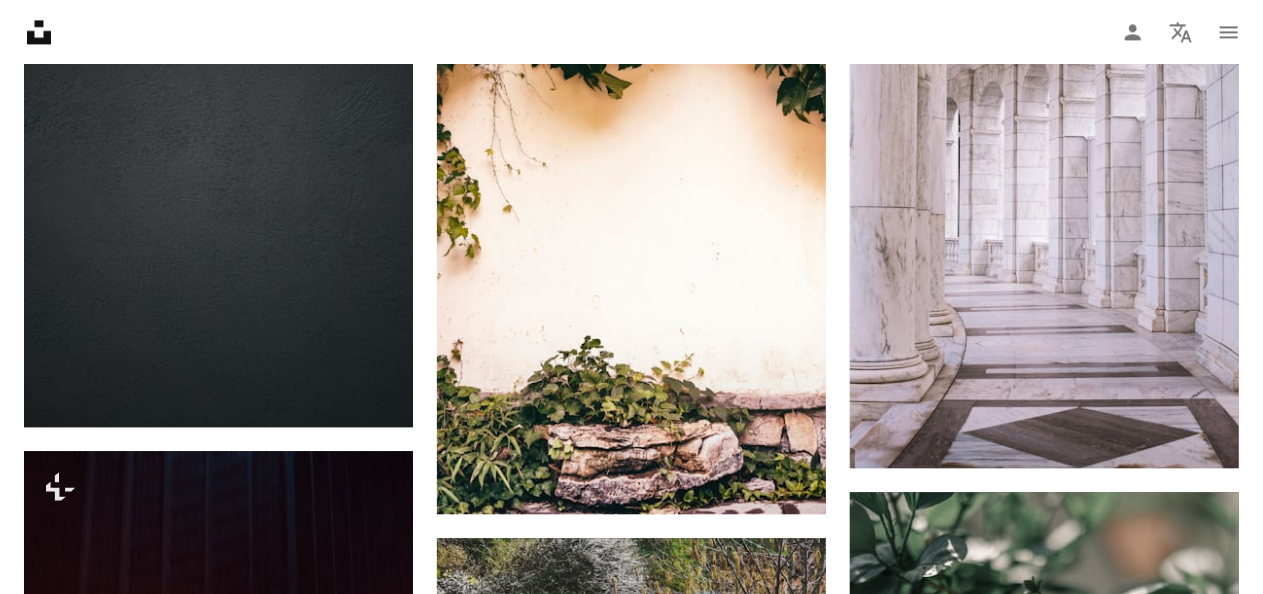 scroll, scrollTop: 2300, scrollLeft: 0, axis: vertical 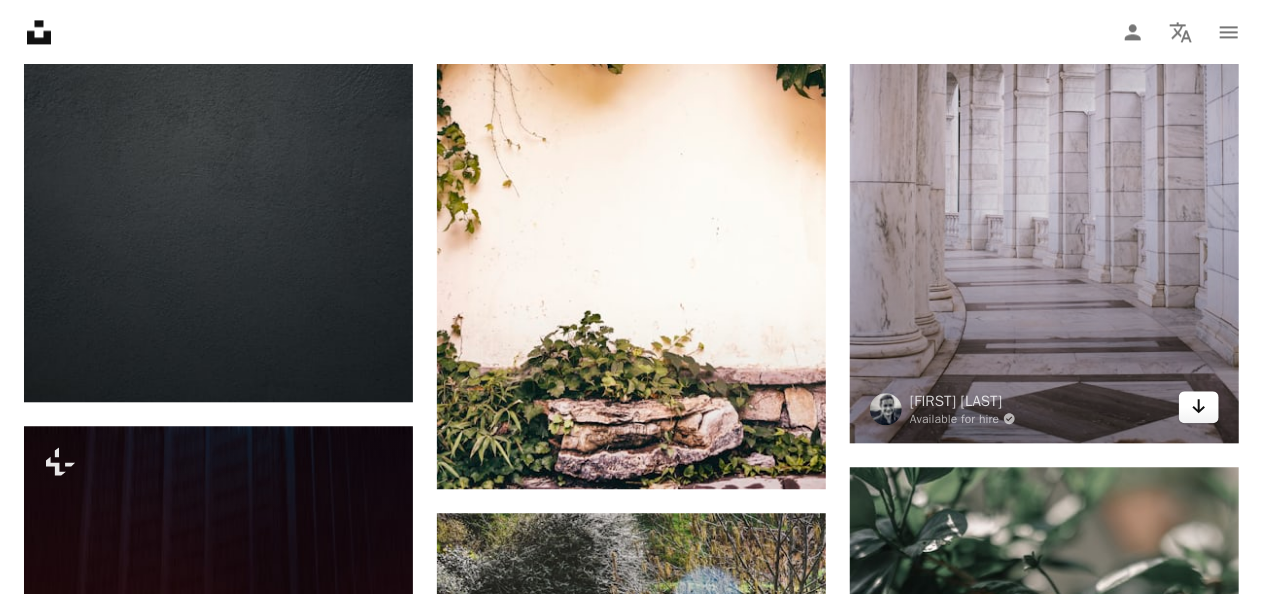 click on "Arrow pointing down" 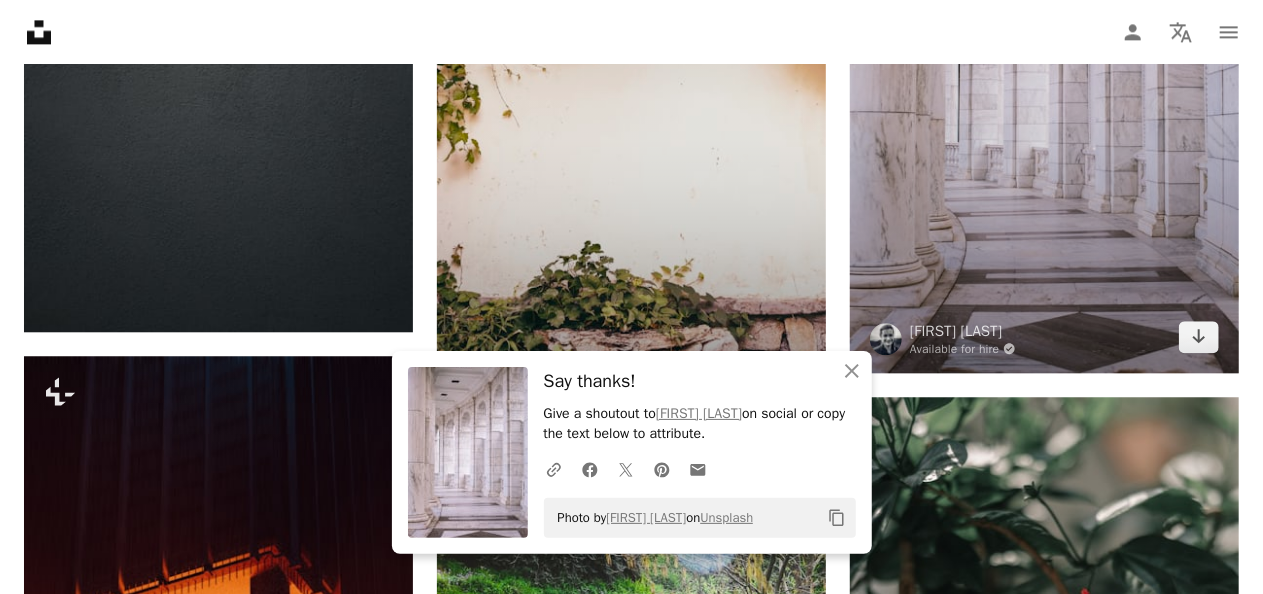 scroll, scrollTop: 2500, scrollLeft: 0, axis: vertical 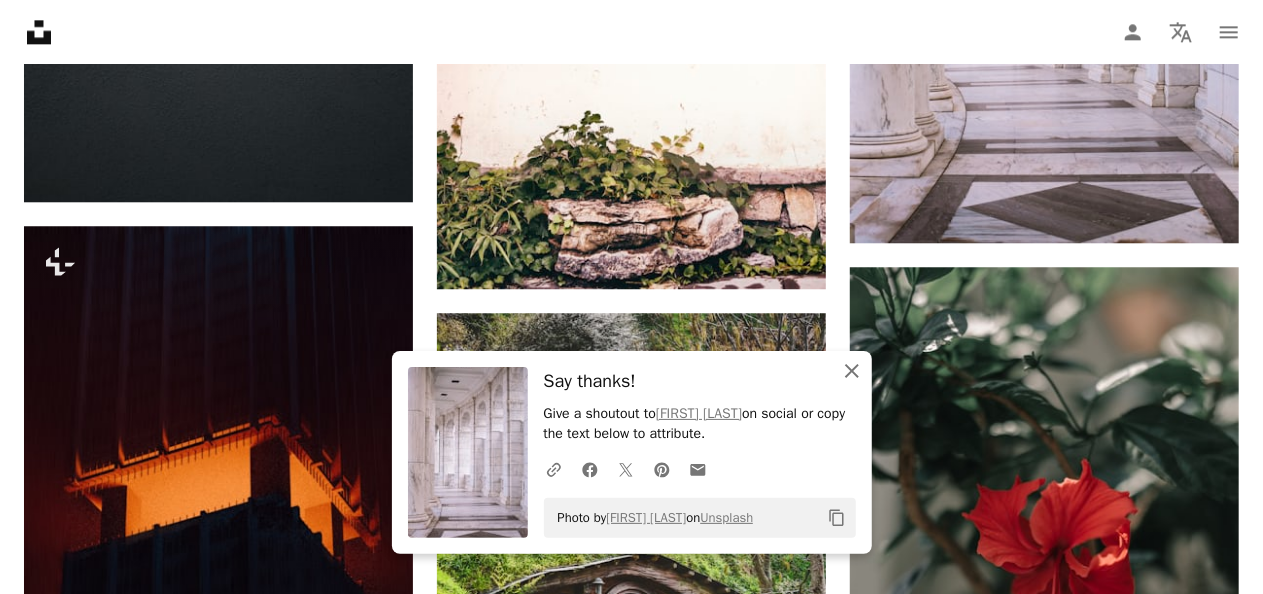 click 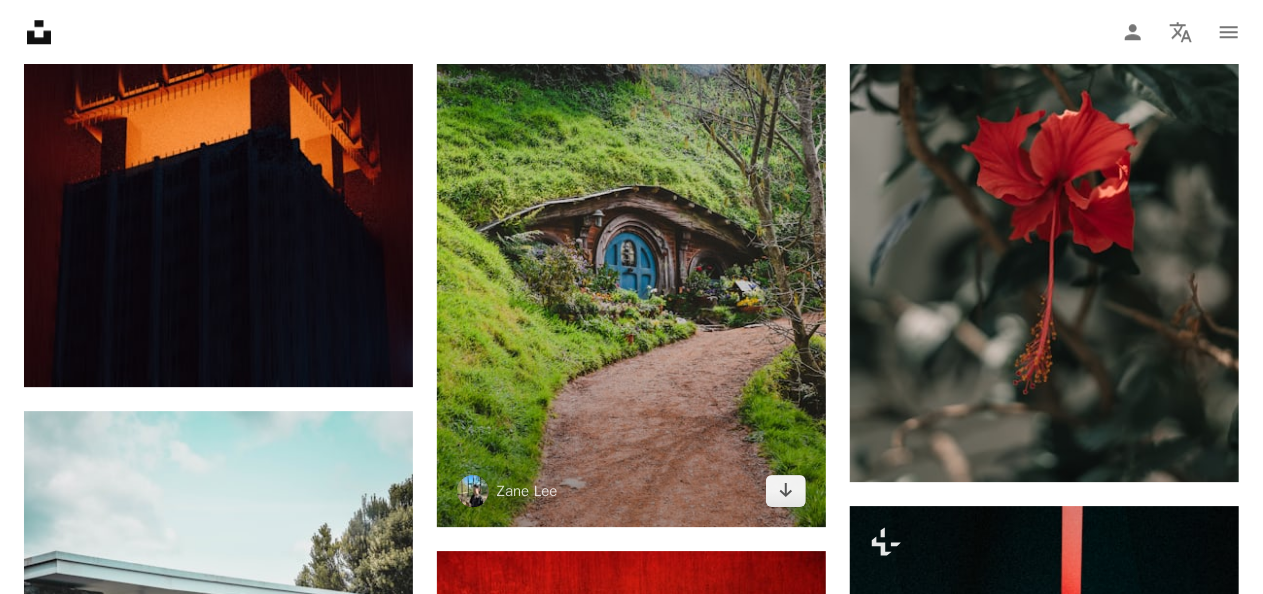 scroll, scrollTop: 2900, scrollLeft: 0, axis: vertical 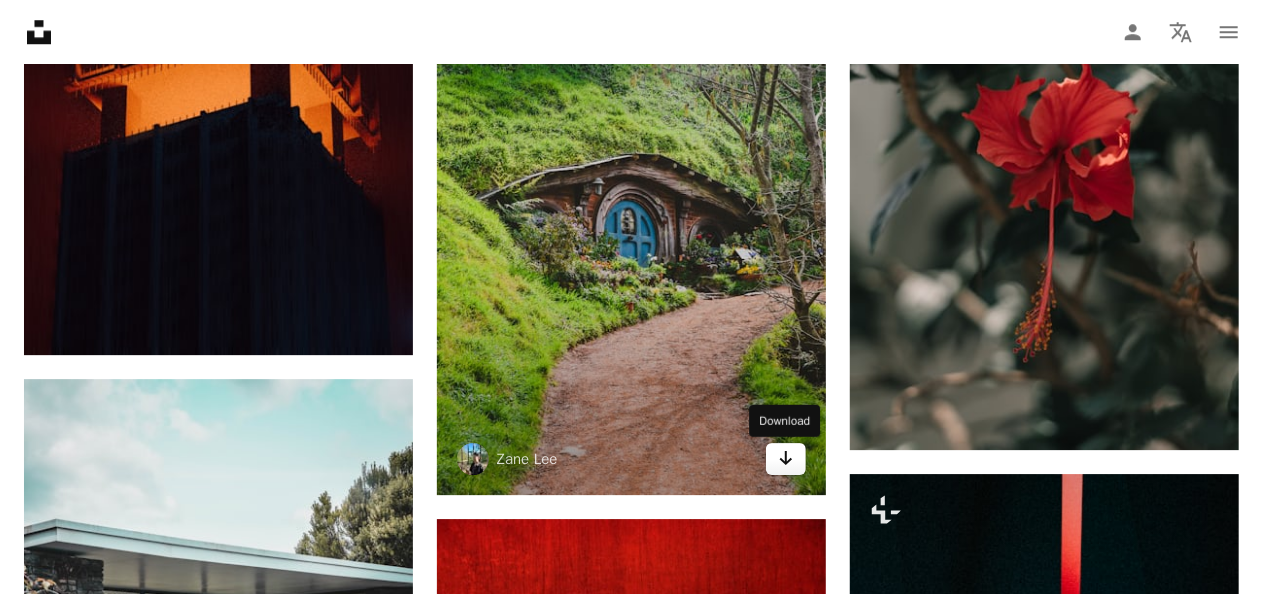 click on "Arrow pointing down" 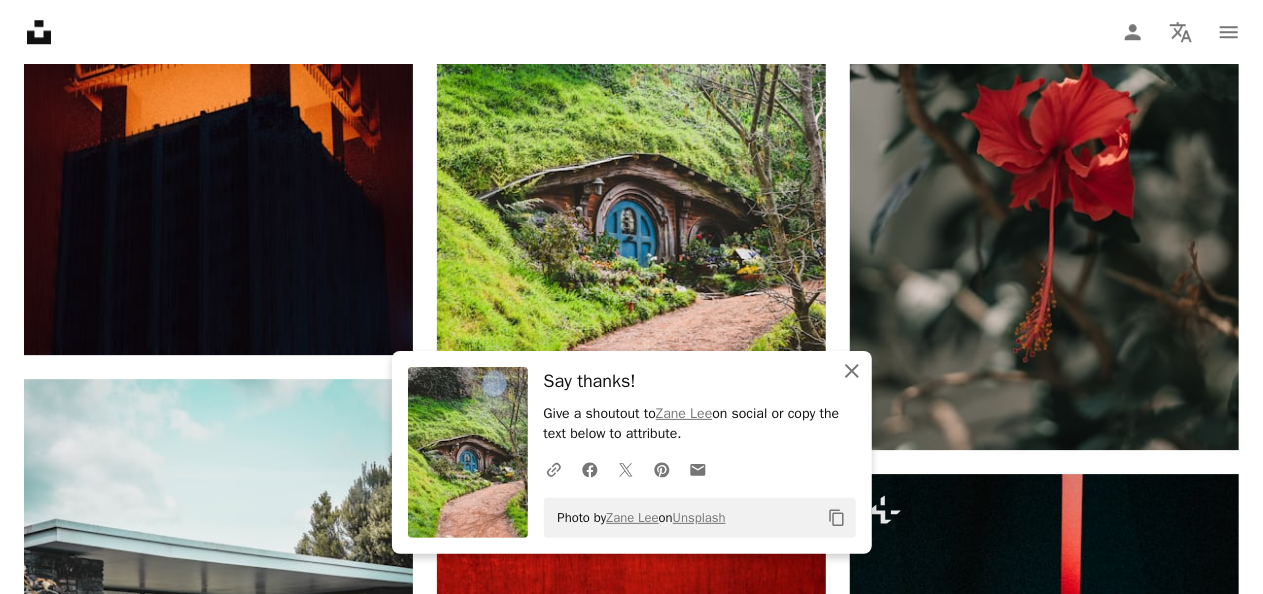 click on "An X shape" 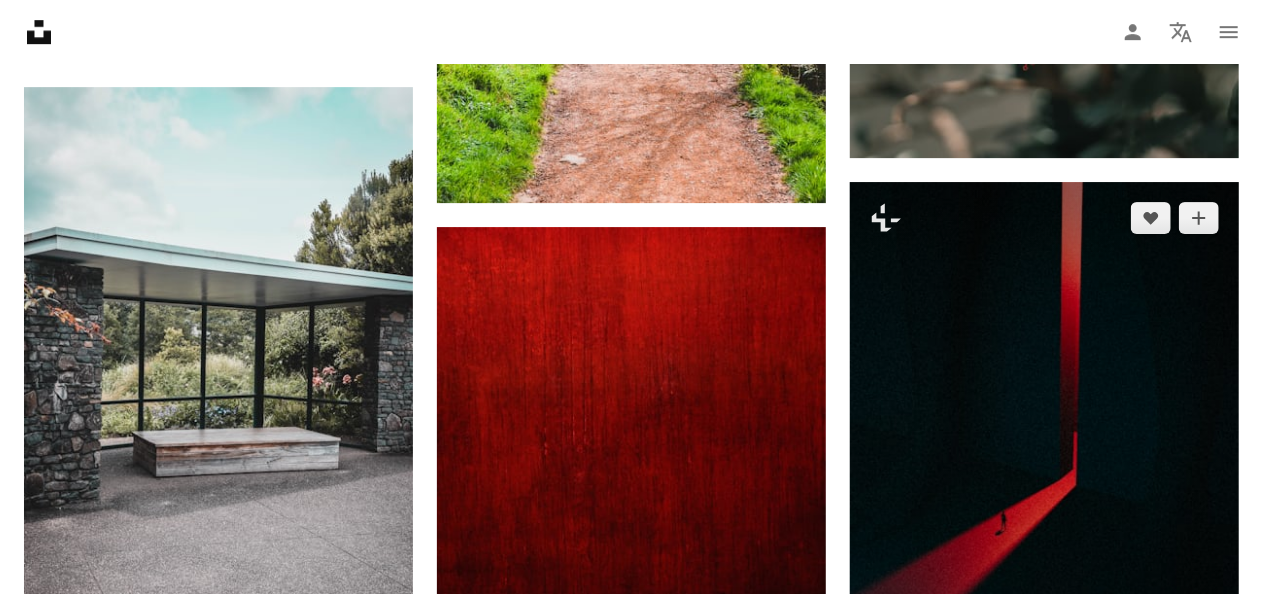 scroll, scrollTop: 3200, scrollLeft: 0, axis: vertical 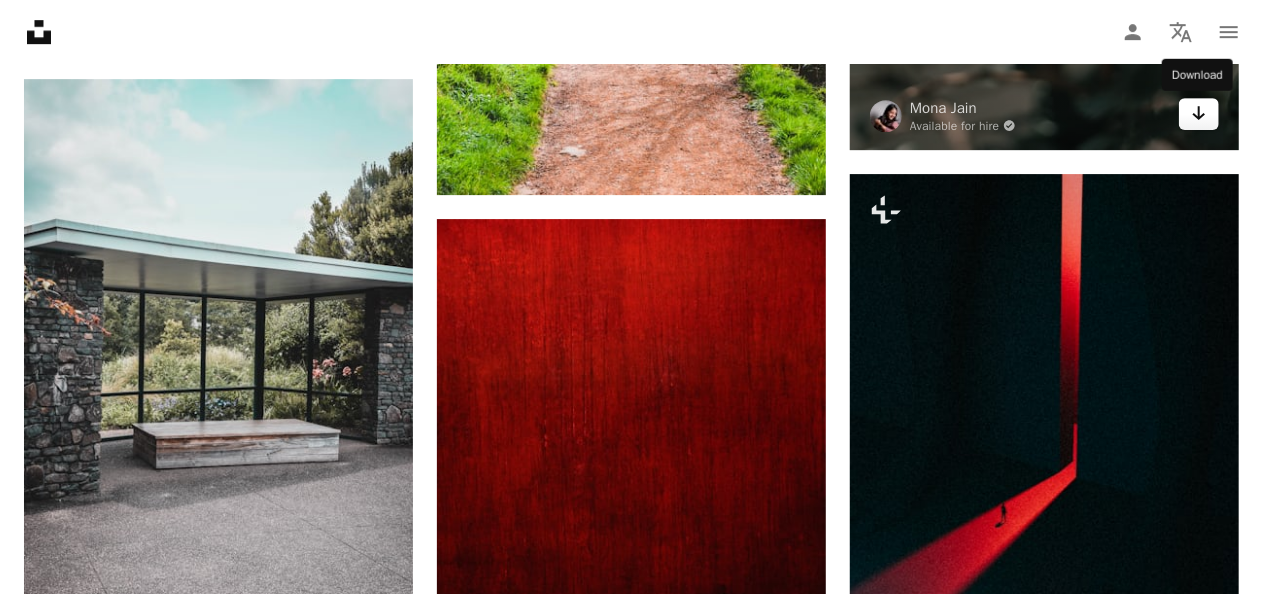 click 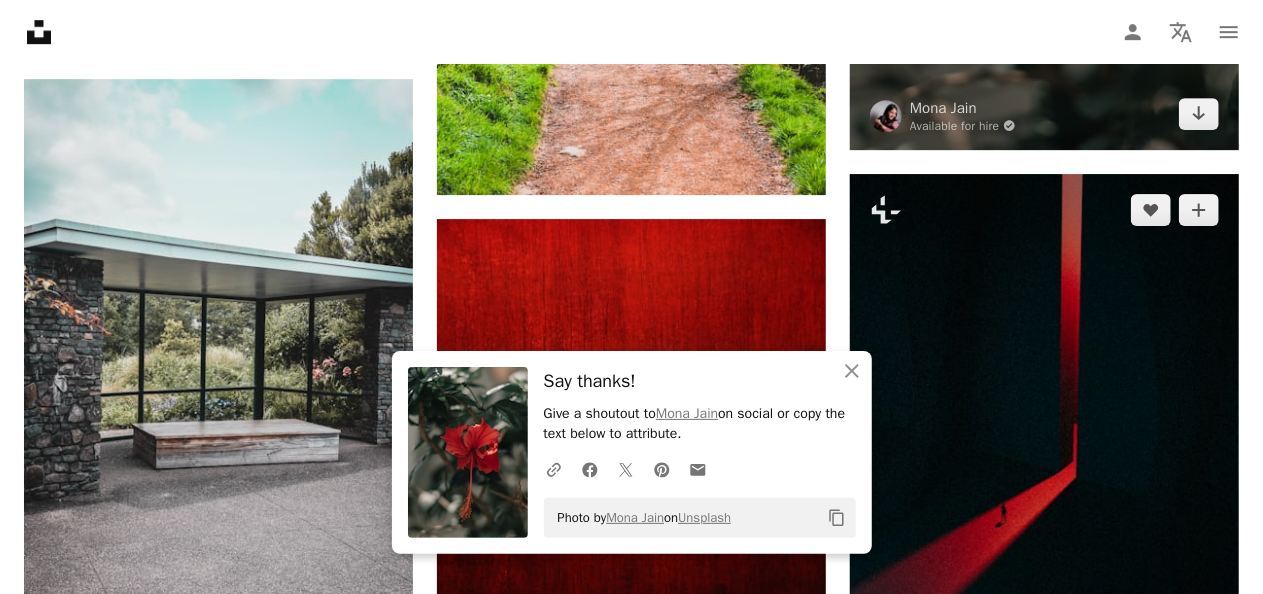 scroll, scrollTop: 3400, scrollLeft: 0, axis: vertical 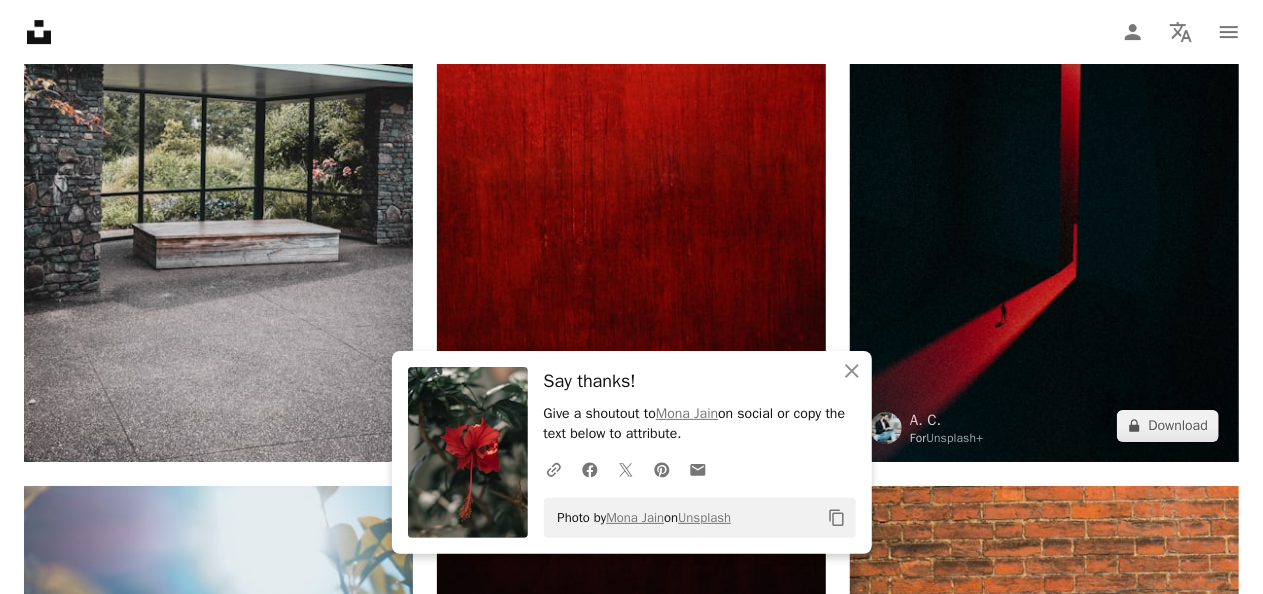 click at bounding box center (1044, 218) 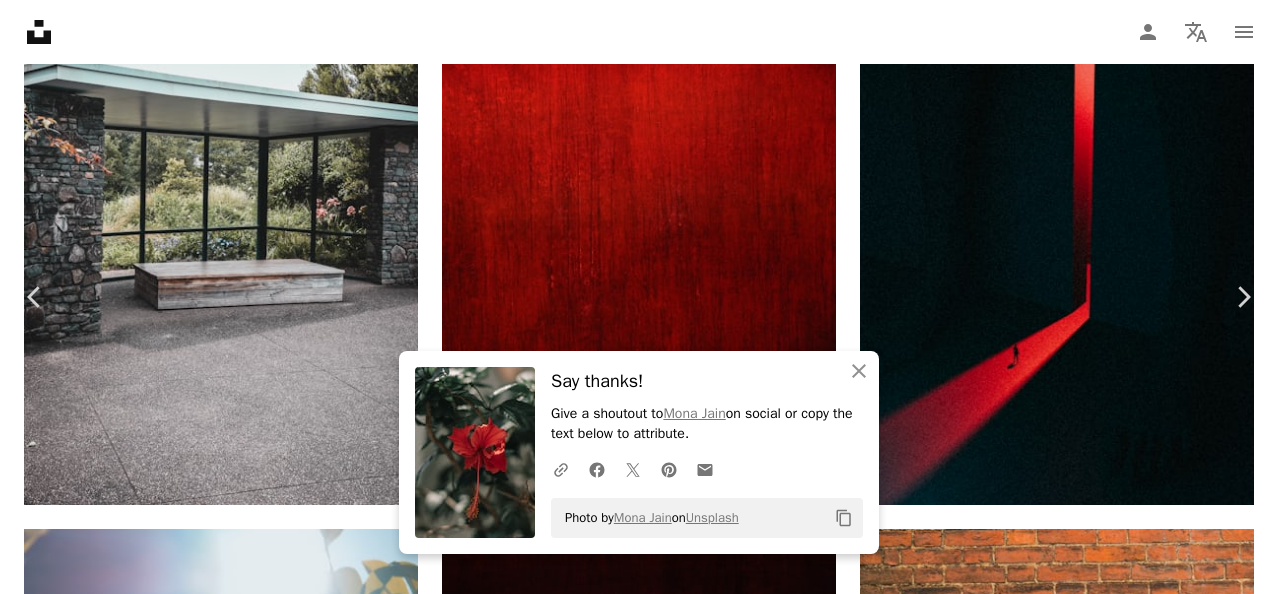 click on "An X shape" at bounding box center (20, 20) 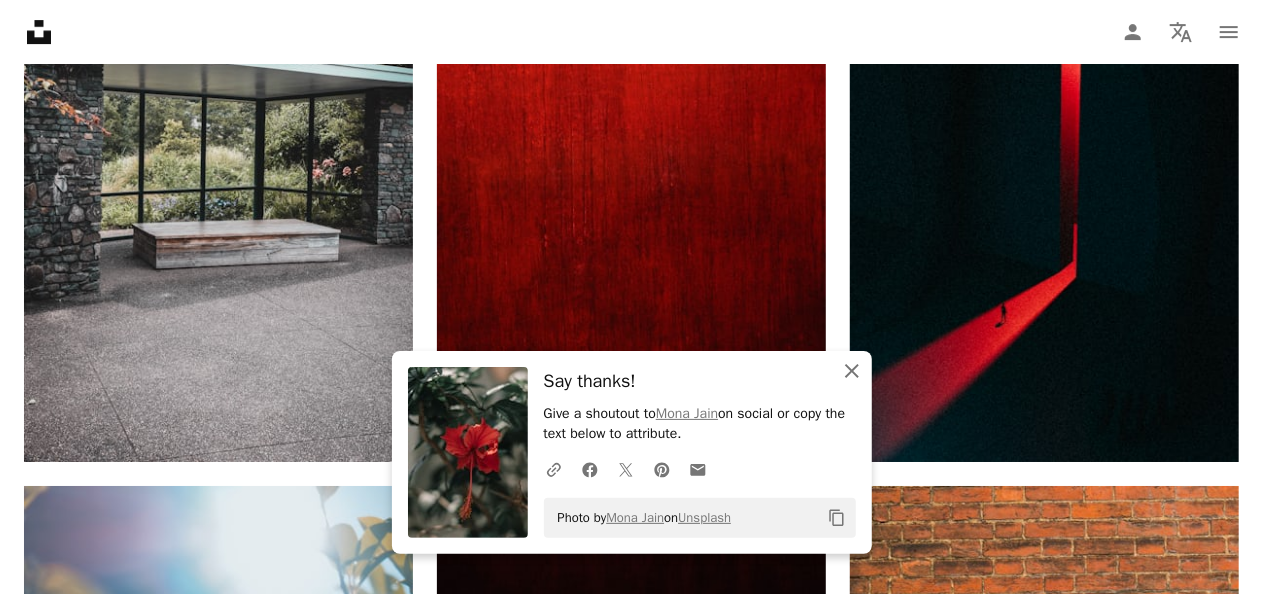 click 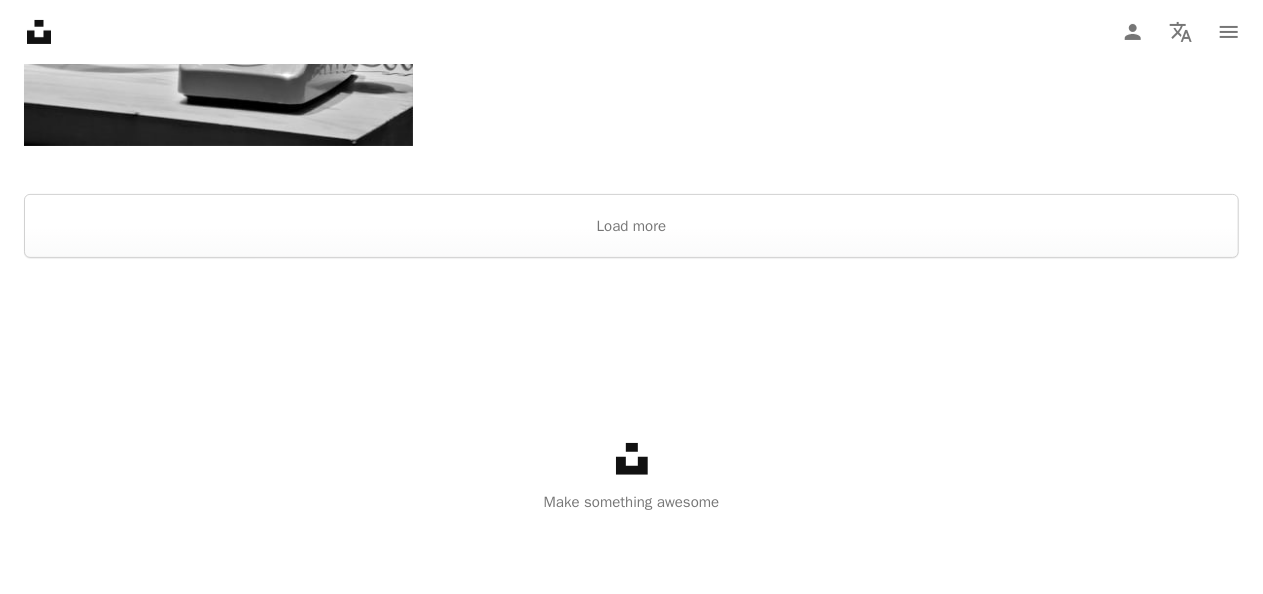 scroll, scrollTop: 7804, scrollLeft: 0, axis: vertical 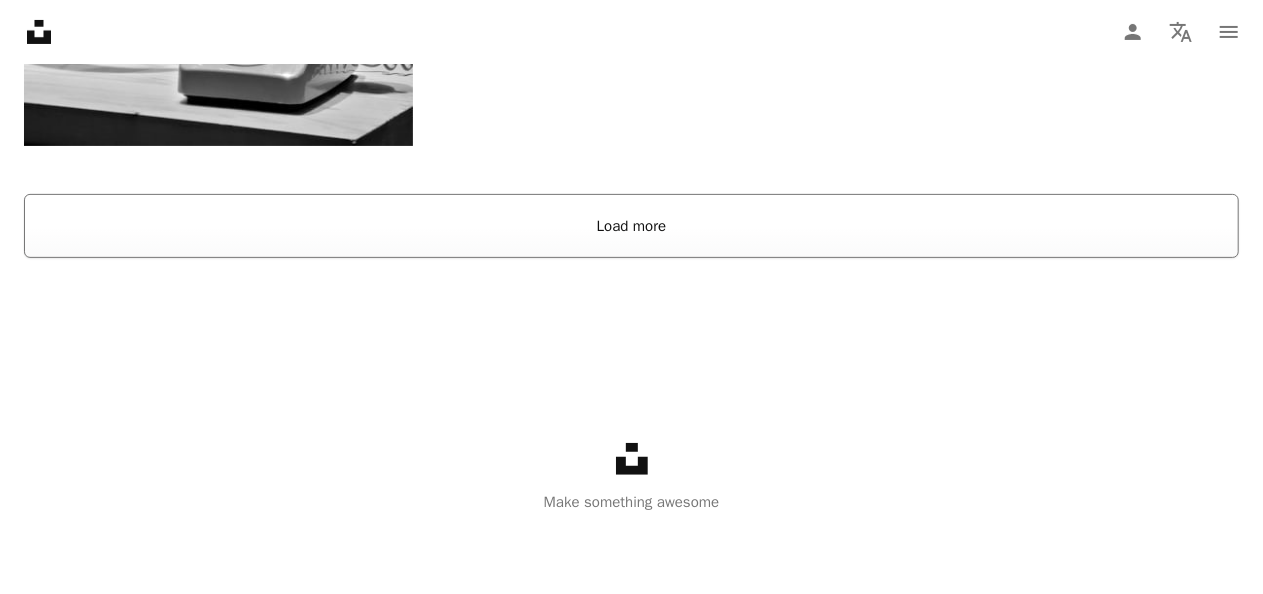 click on "Load more" at bounding box center [631, 226] 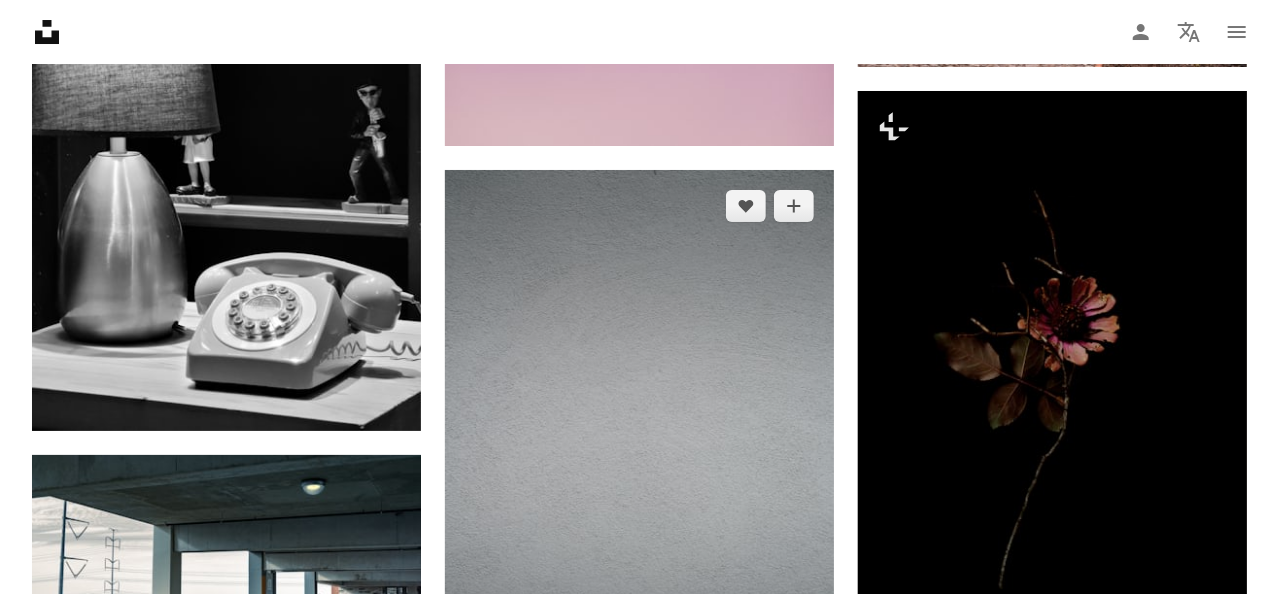 scroll, scrollTop: 7504, scrollLeft: 0, axis: vertical 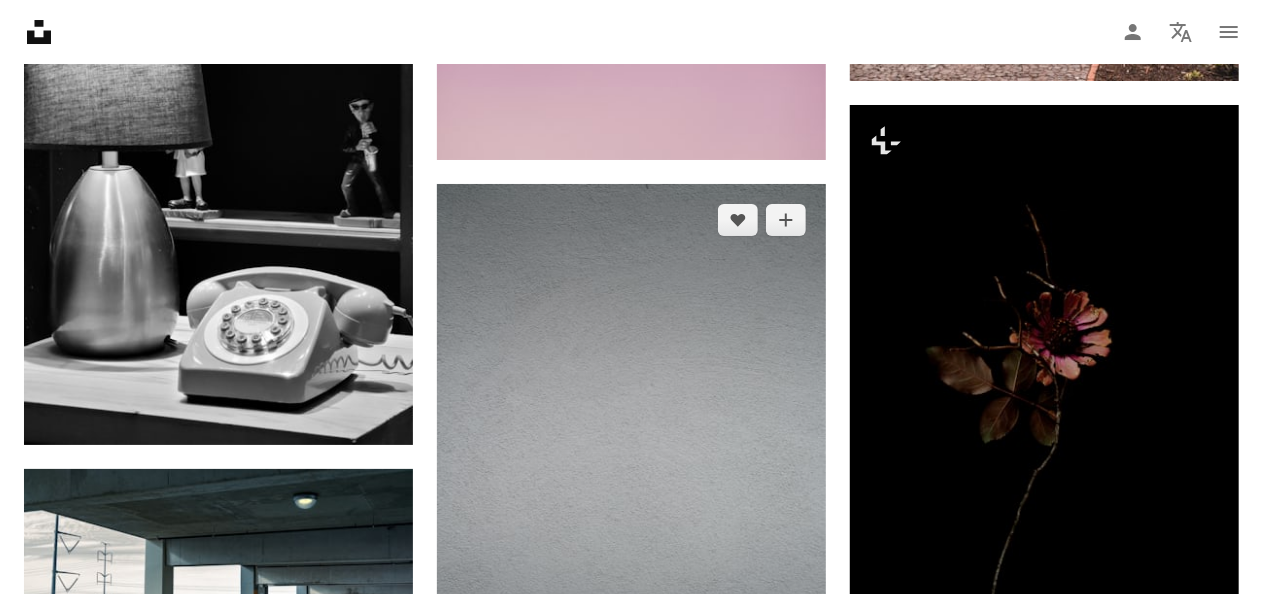 click at bounding box center [631, 476] 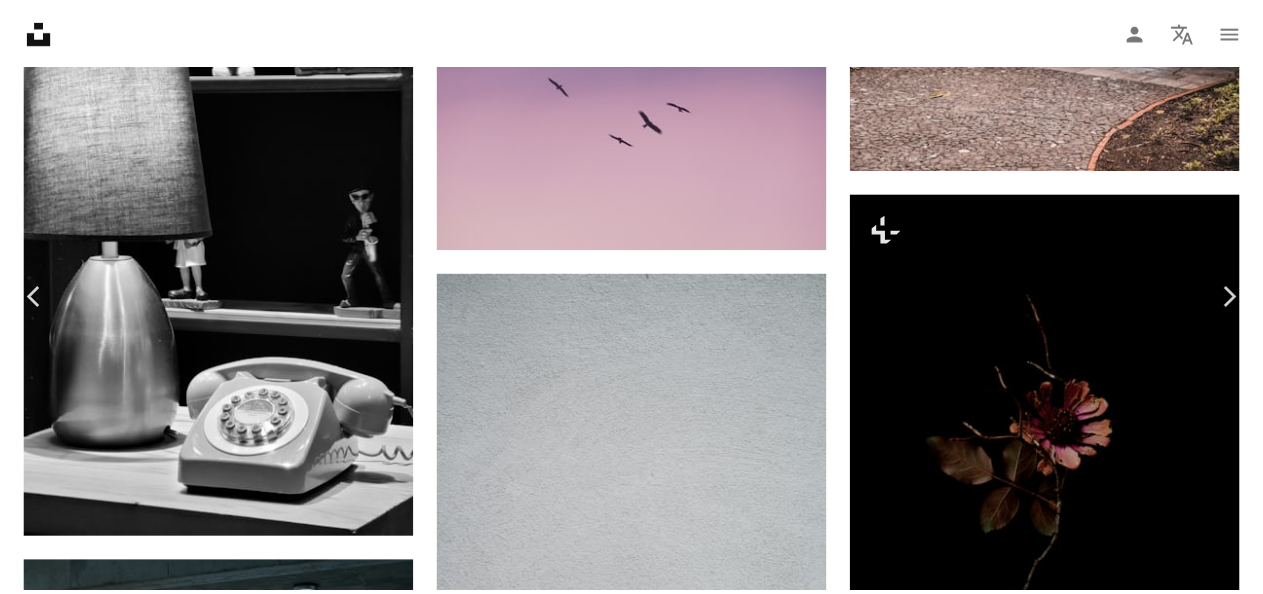 scroll, scrollTop: 600, scrollLeft: 0, axis: vertical 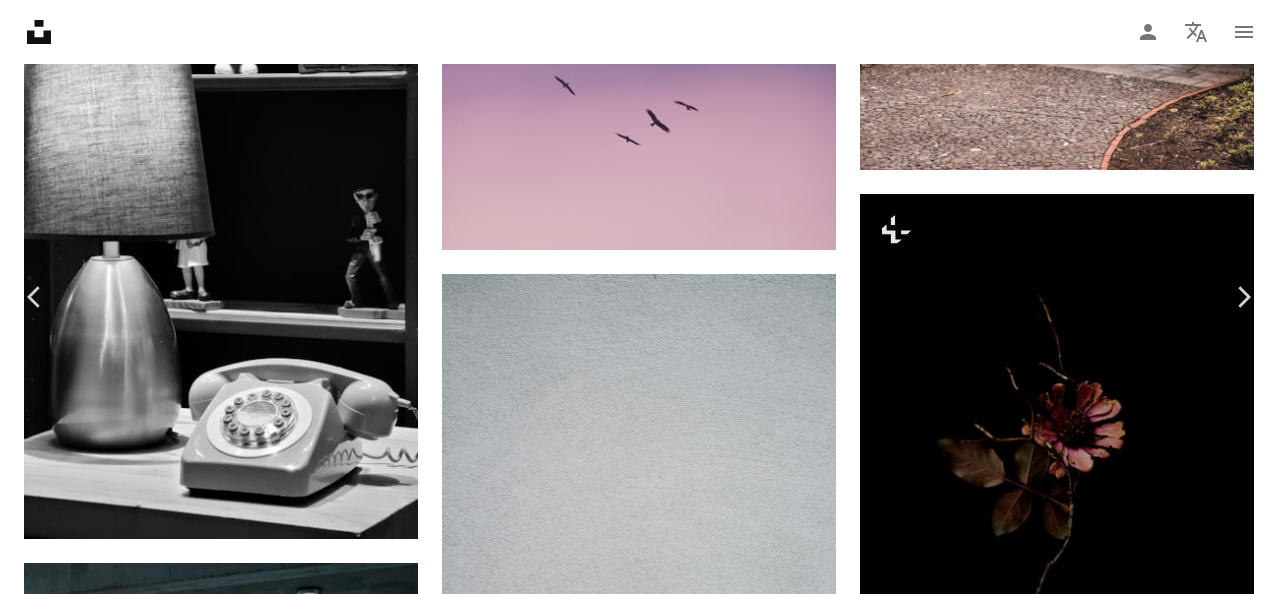 click on "An X shape" at bounding box center (20, 20) 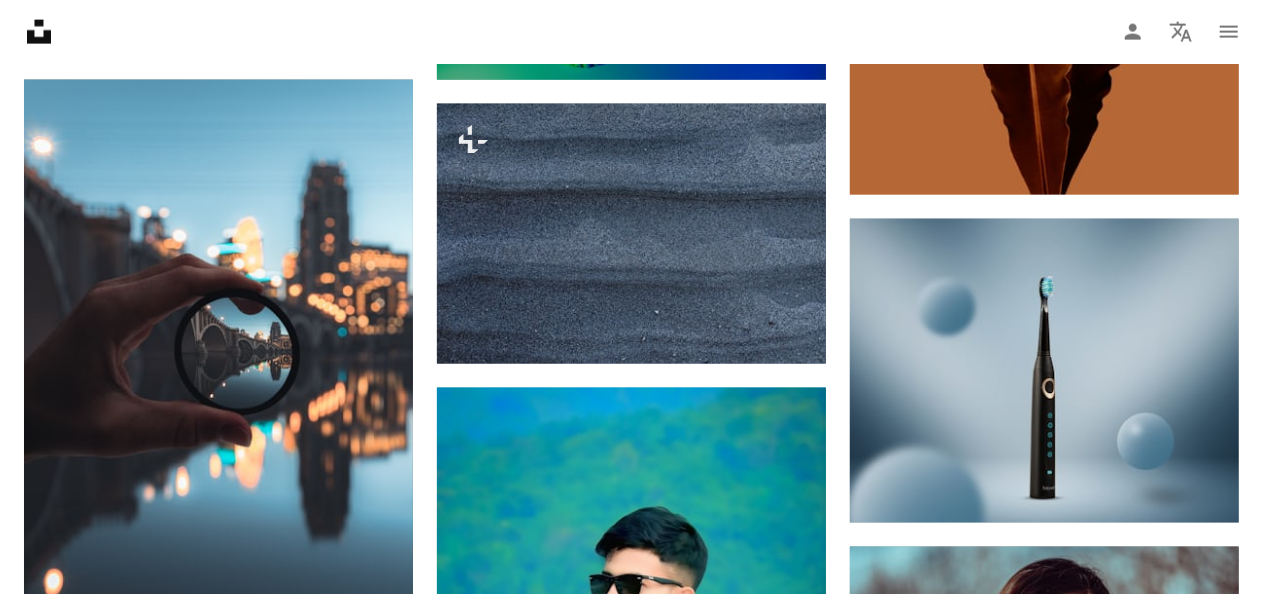 scroll, scrollTop: 12804, scrollLeft: 0, axis: vertical 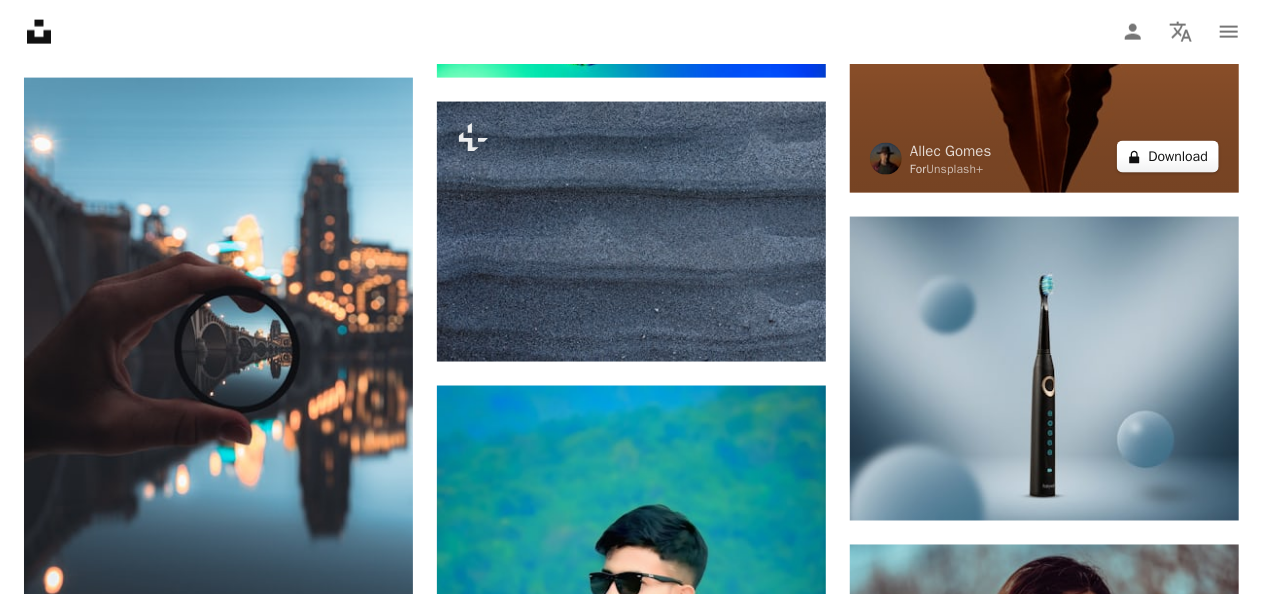 click on "A lock Download" at bounding box center (1168, 157) 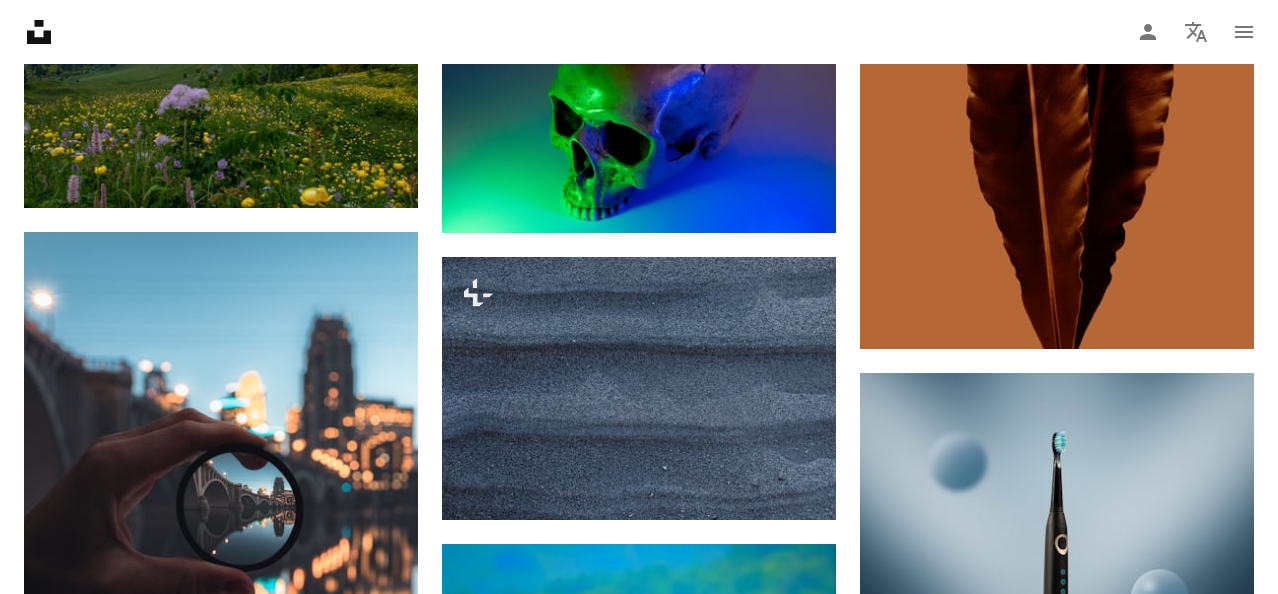 click on "An X shape Premium, ready to use images. Get unlimited access. A plus sign Members-only content added monthly A plus sign Unlimited royalty-free downloads A plus sign Illustrations  New A plus sign Enhanced legal protections yearly 65%  off monthly $20   $7 USD per month * Get  Unsplash+ * When paid annually, billed upfront  $84 Taxes where applicable. Renews automatically. Cancel anytime." at bounding box center [639, 5568] 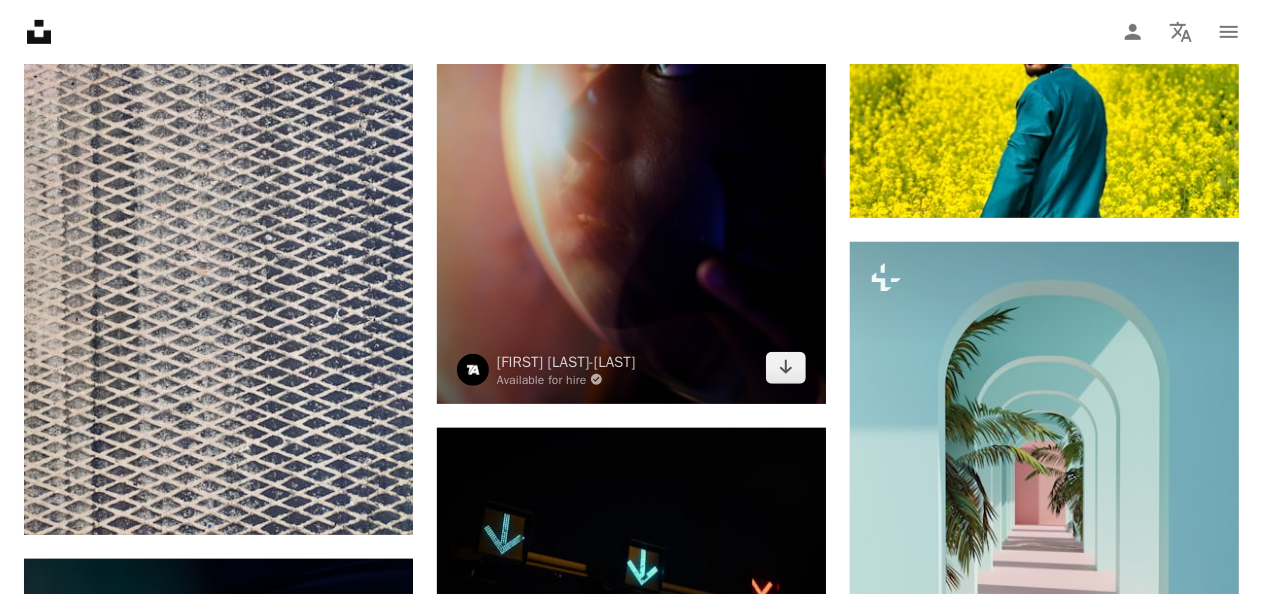 scroll, scrollTop: 19604, scrollLeft: 0, axis: vertical 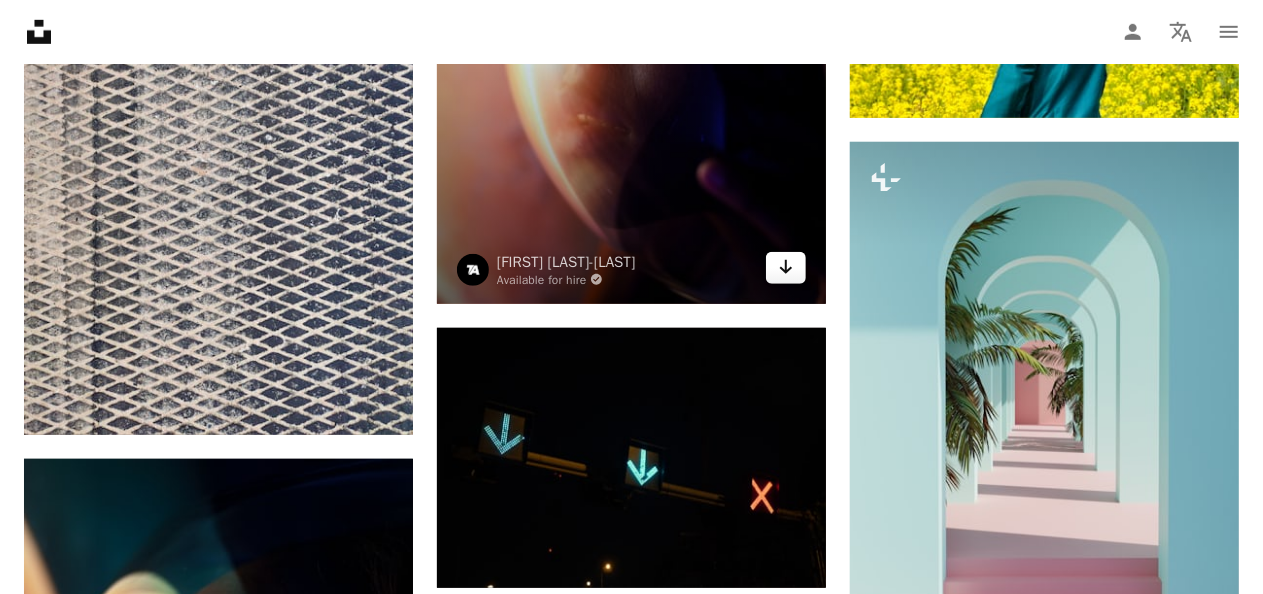 click on "Arrow pointing down" 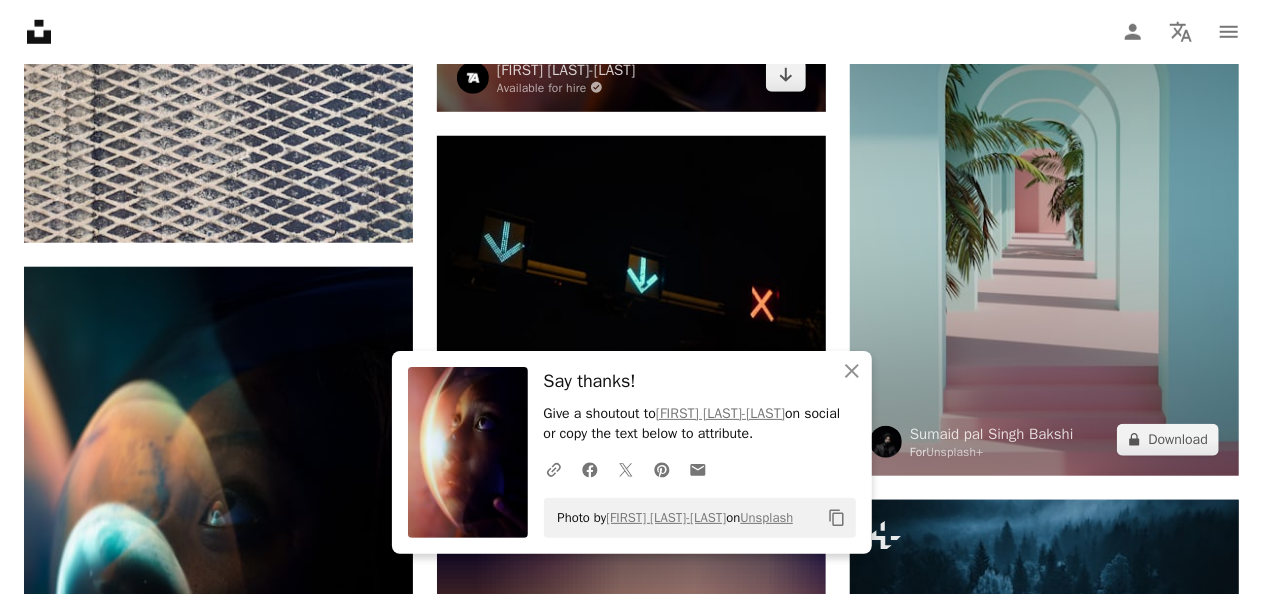 scroll, scrollTop: 19805, scrollLeft: 0, axis: vertical 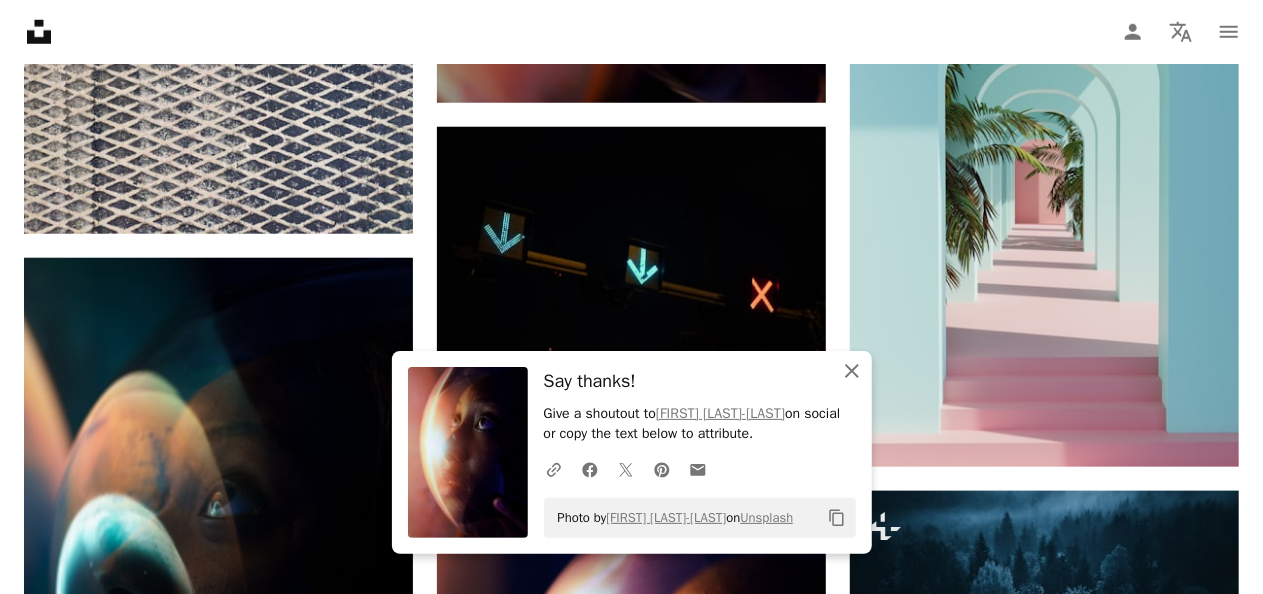 click on "An X shape" 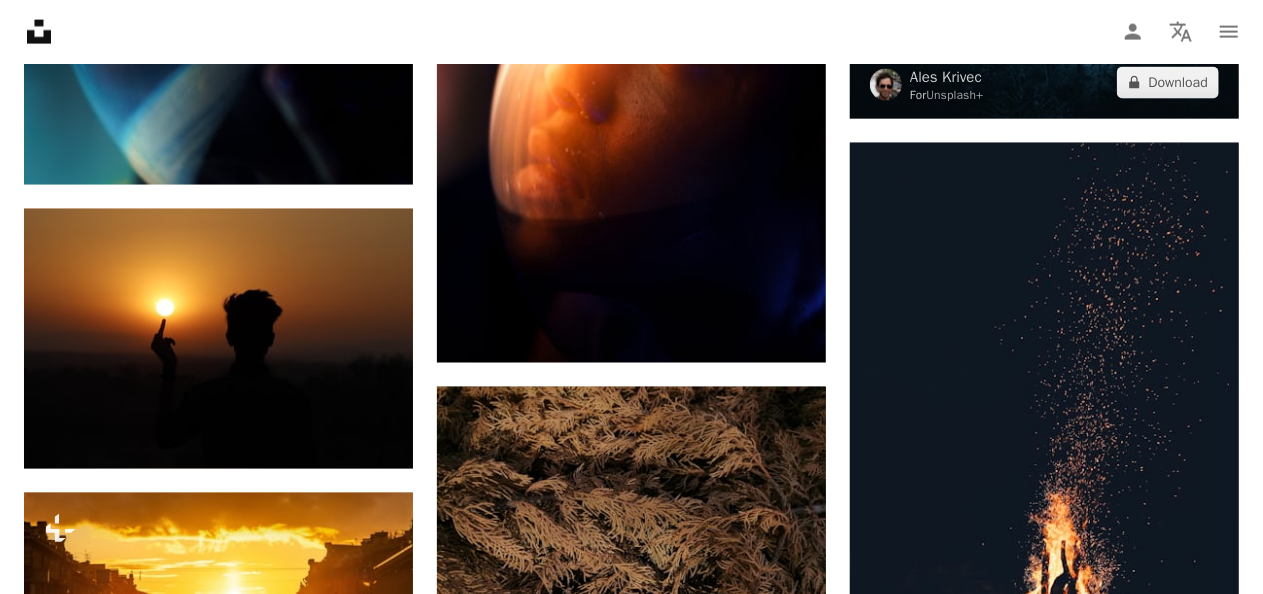 scroll, scrollTop: 20405, scrollLeft: 0, axis: vertical 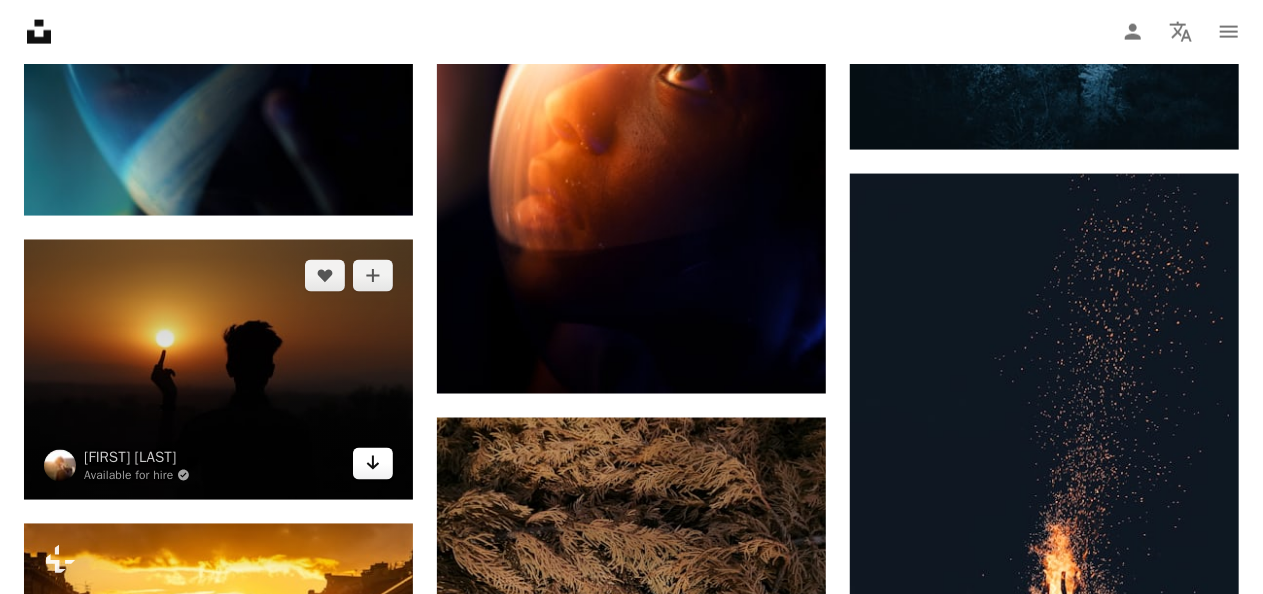 click on "Arrow pointing down" at bounding box center (373, 464) 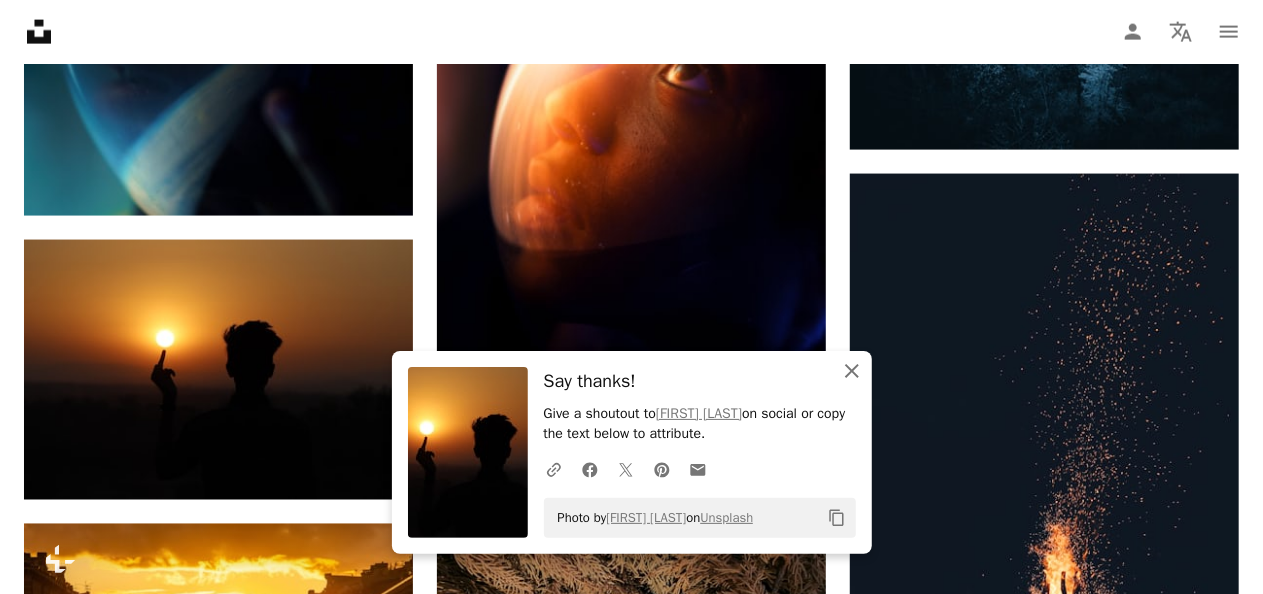 click 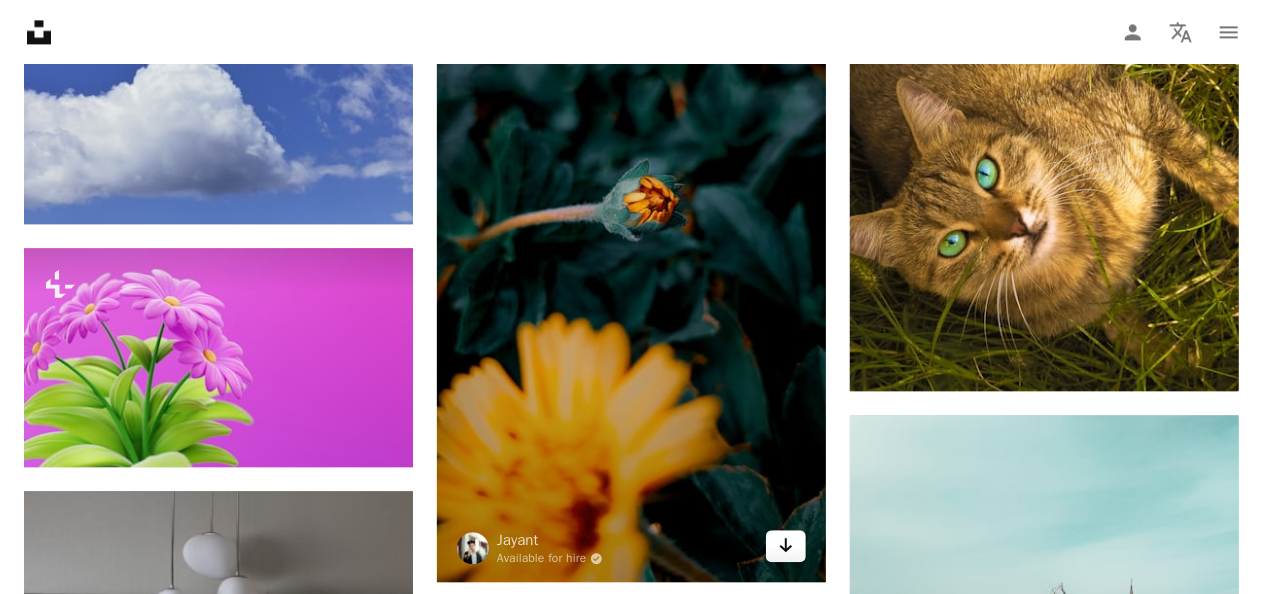 scroll, scrollTop: 21505, scrollLeft: 0, axis: vertical 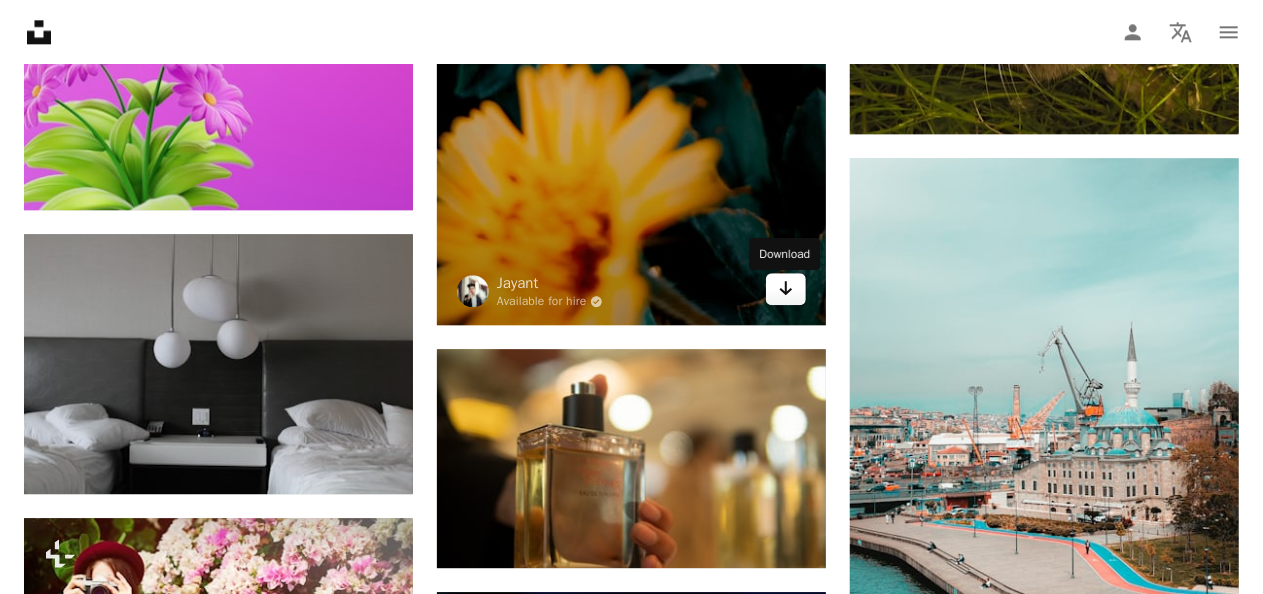 click on "Arrow pointing down" 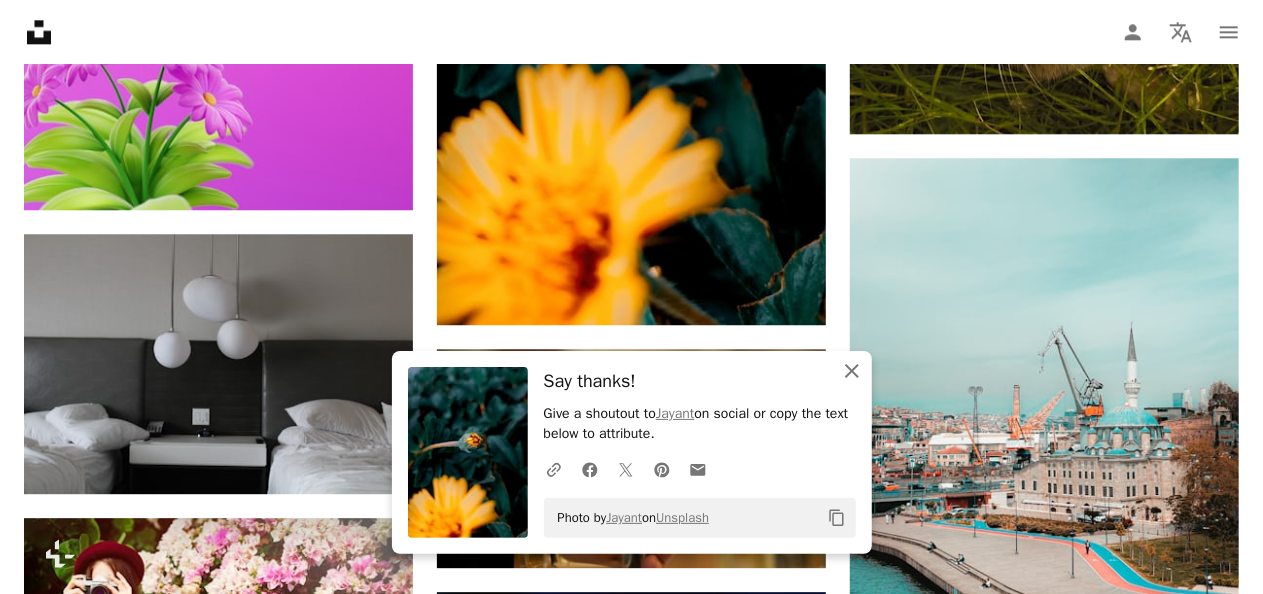 click on "An X shape" 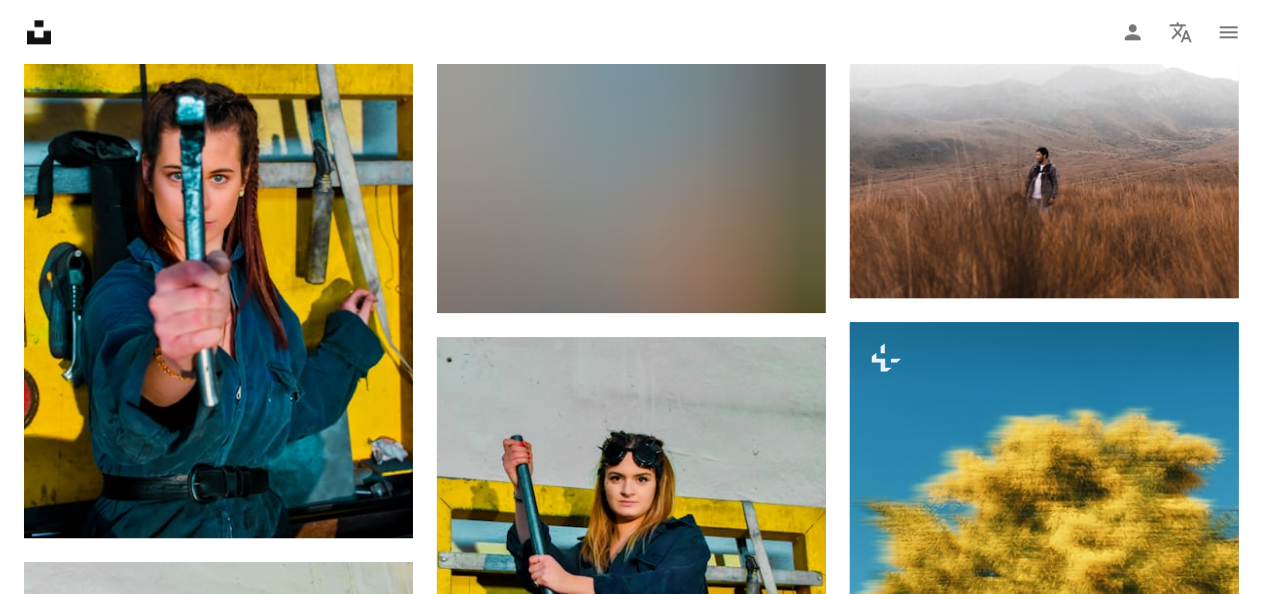 scroll, scrollTop: 28706, scrollLeft: 0, axis: vertical 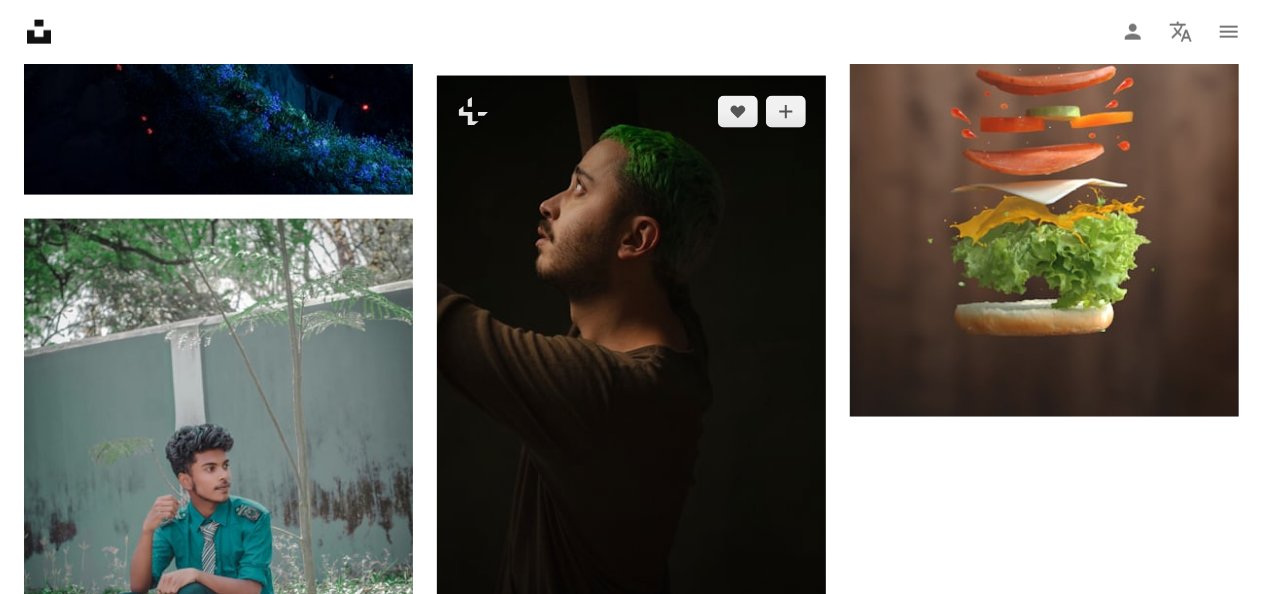 drag, startPoint x: 766, startPoint y: 245, endPoint x: 806, endPoint y: 231, distance: 42.379242 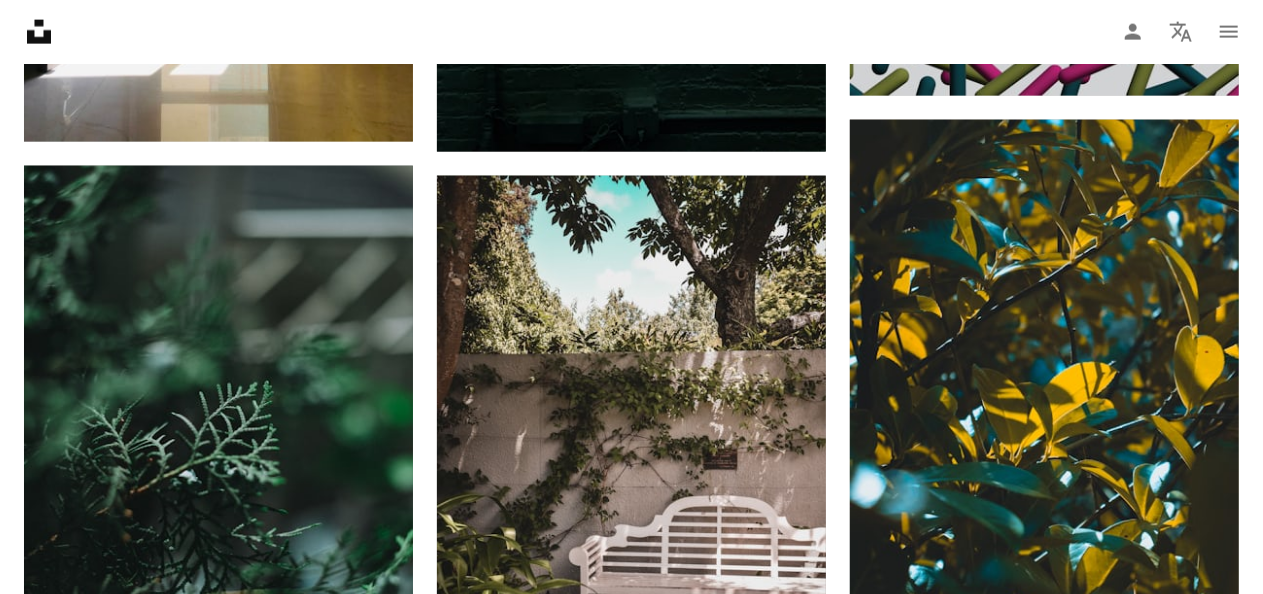 drag, startPoint x: 845, startPoint y: 212, endPoint x: 890, endPoint y: -82, distance: 297.42395 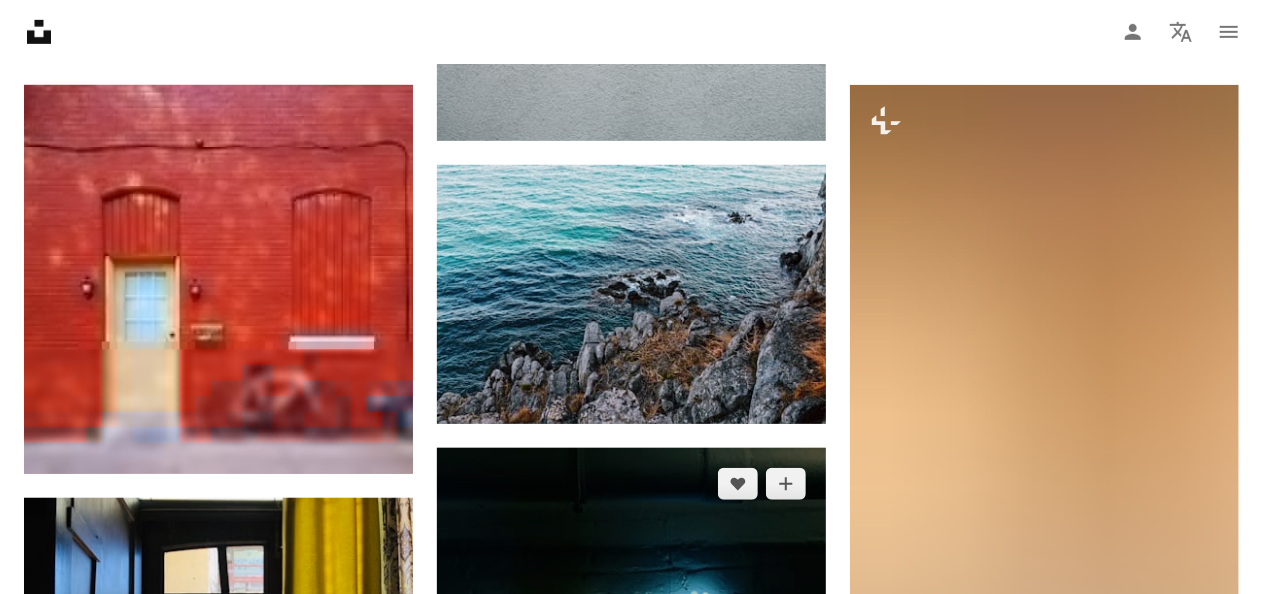 scroll, scrollTop: 8058, scrollLeft: 0, axis: vertical 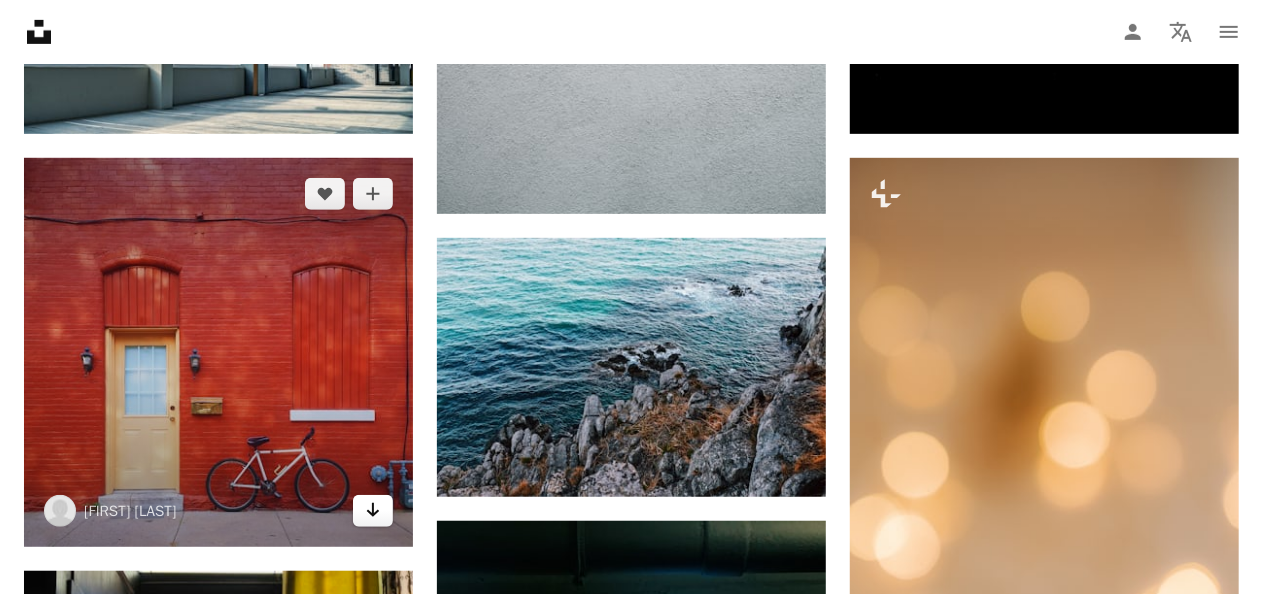 click on "Arrow pointing down" 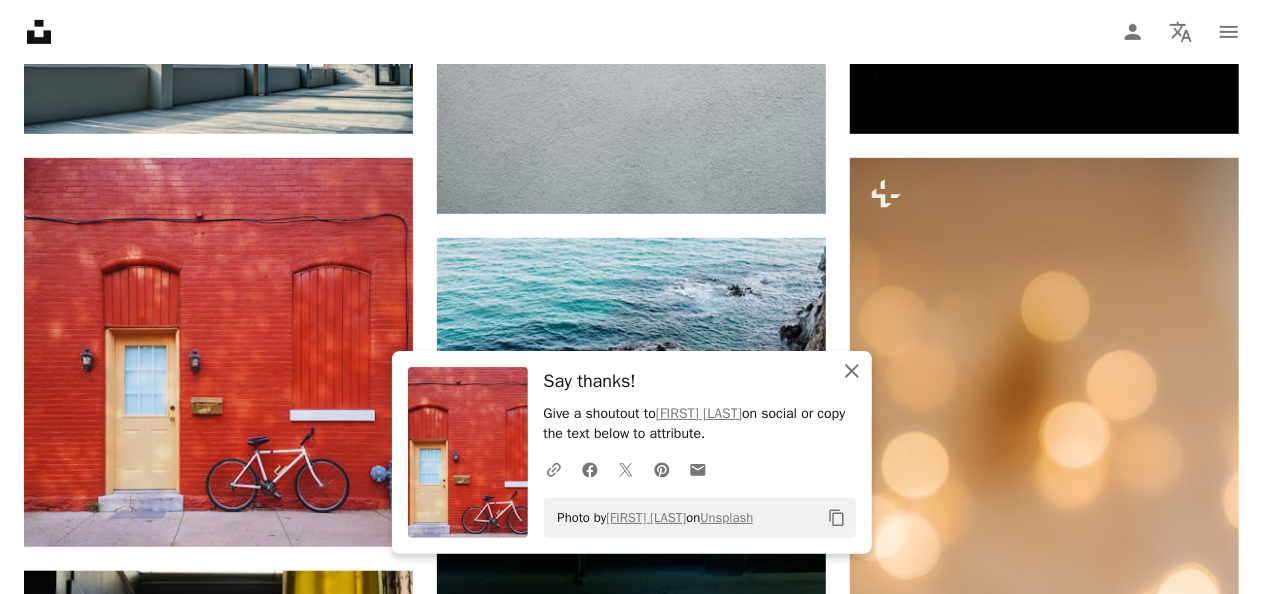 click 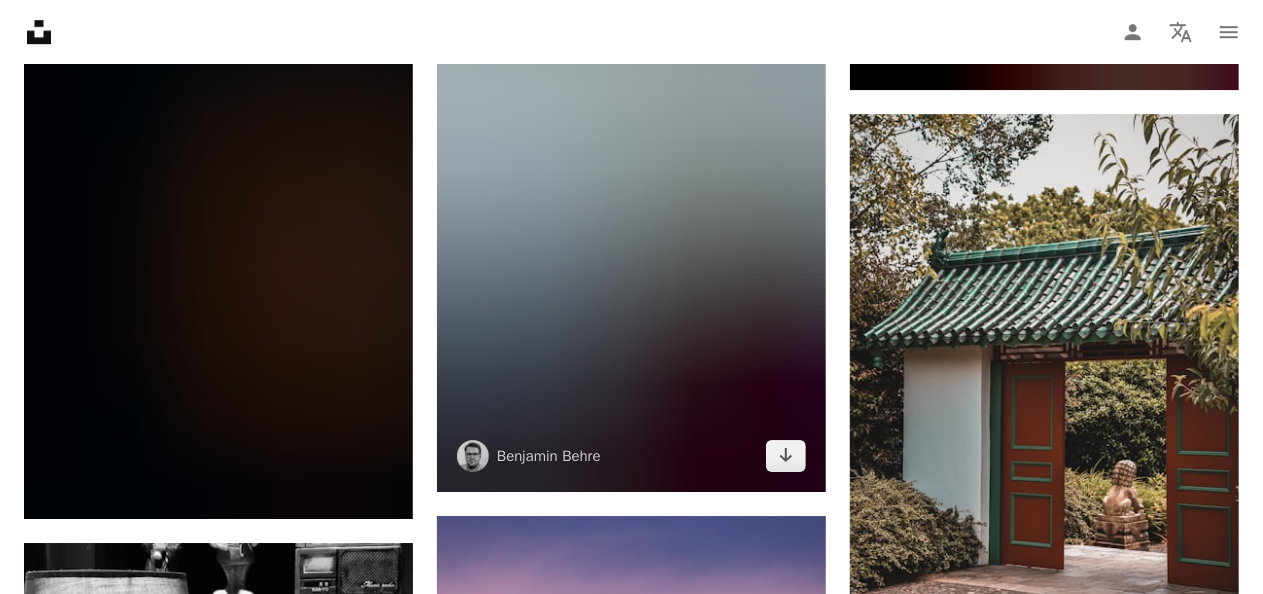 scroll, scrollTop: 6858, scrollLeft: 0, axis: vertical 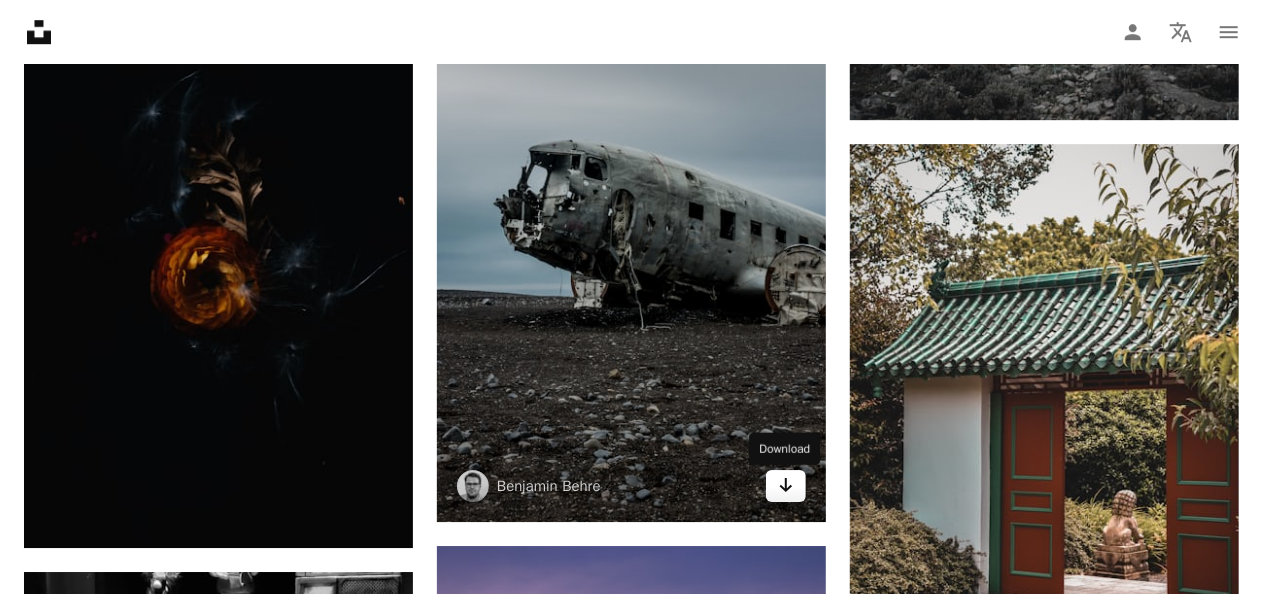 click on "Arrow pointing down" 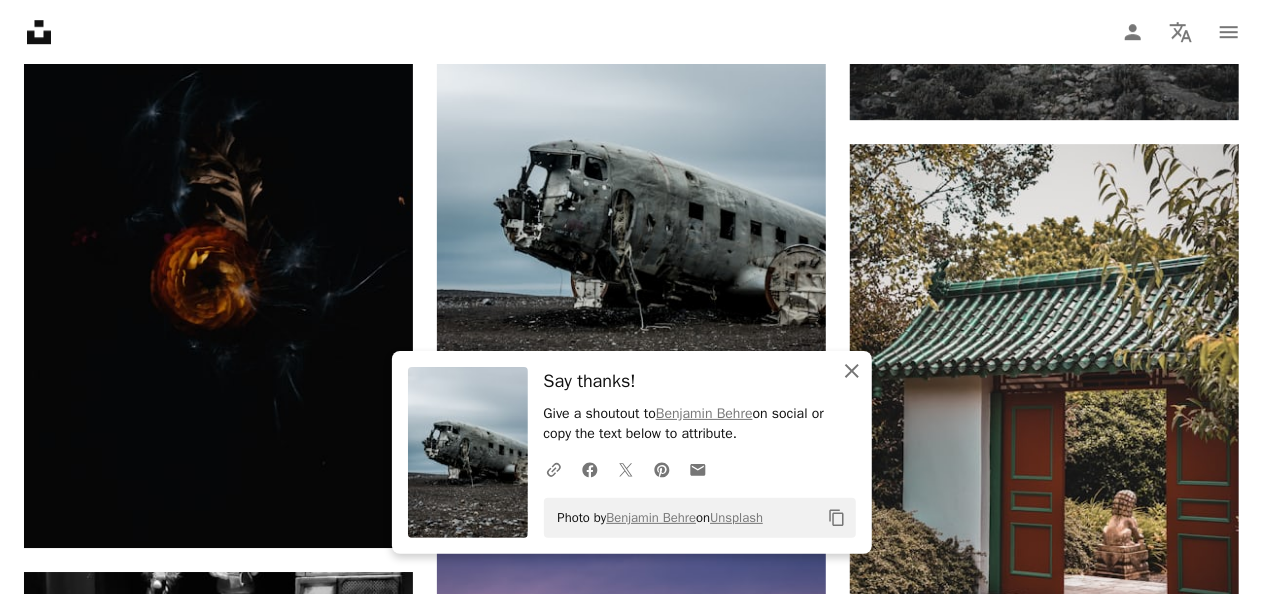 click 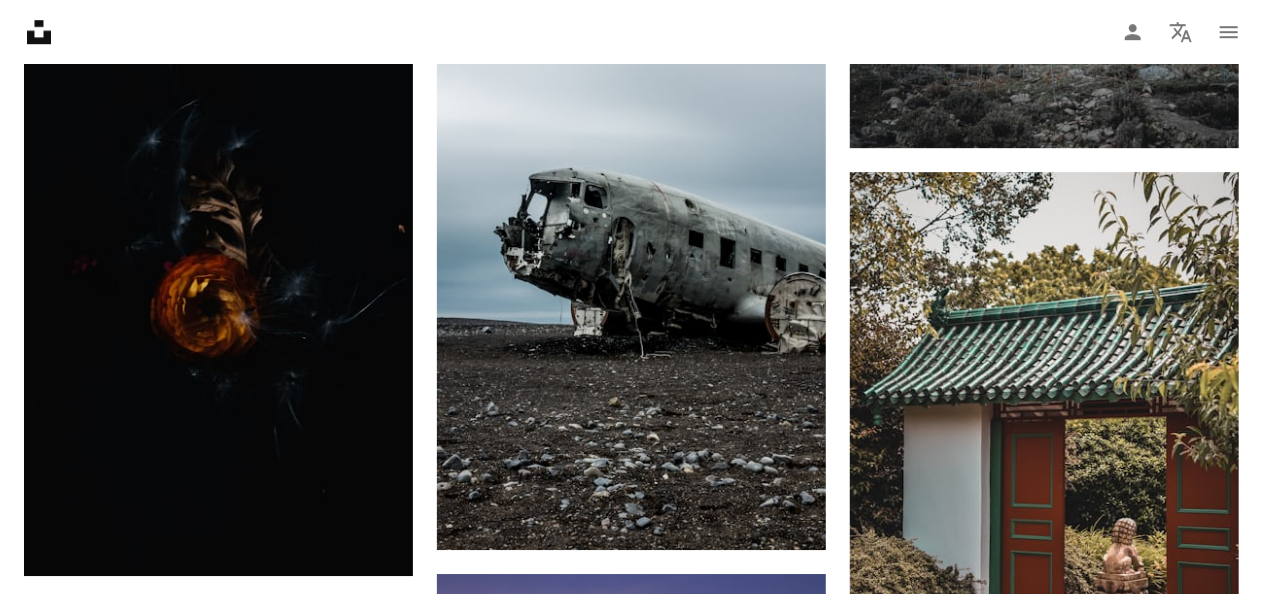 scroll, scrollTop: 6558, scrollLeft: 0, axis: vertical 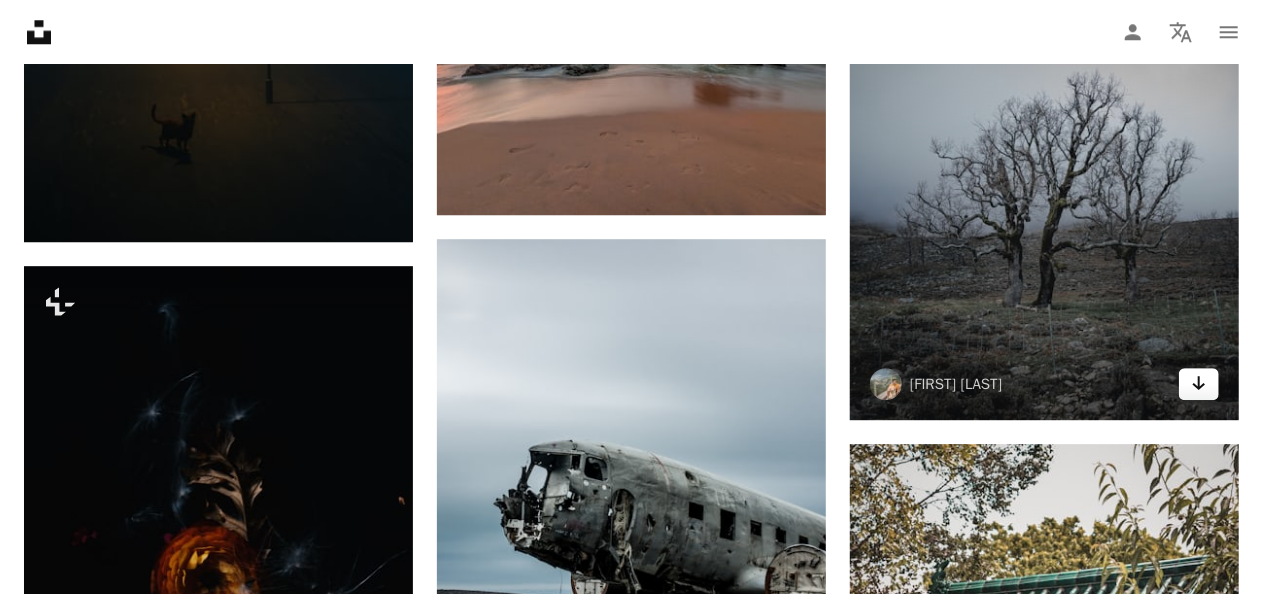 click on "Arrow pointing down" 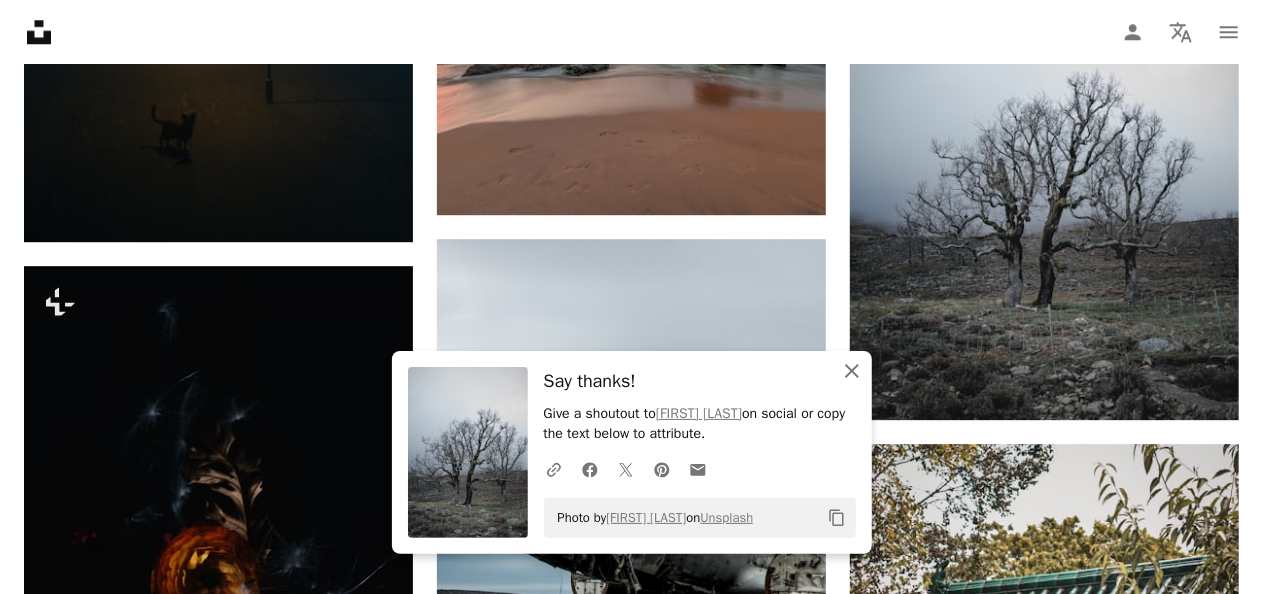 click on "An X shape" 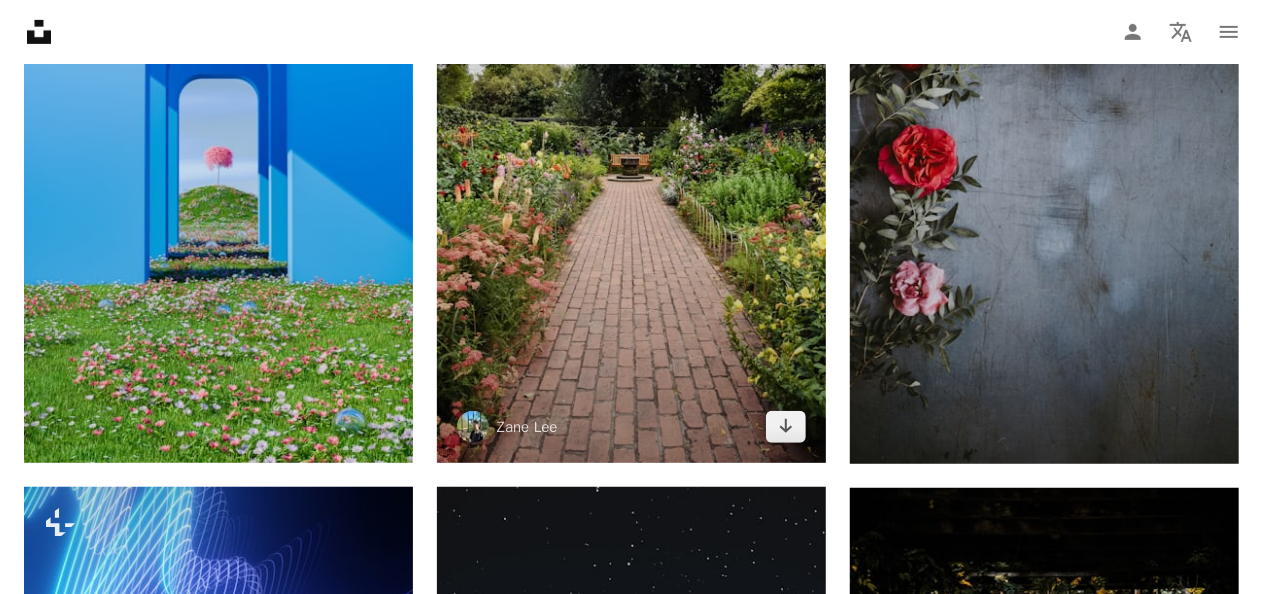 scroll, scrollTop: 0, scrollLeft: 0, axis: both 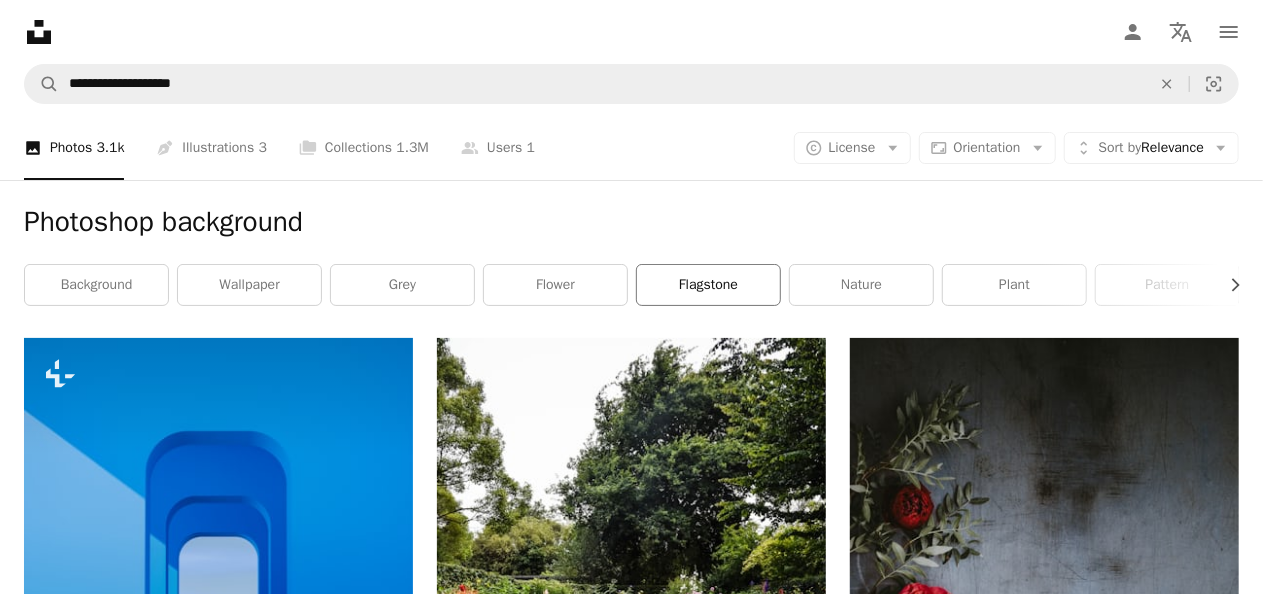 click on "flagstone" at bounding box center (708, 285) 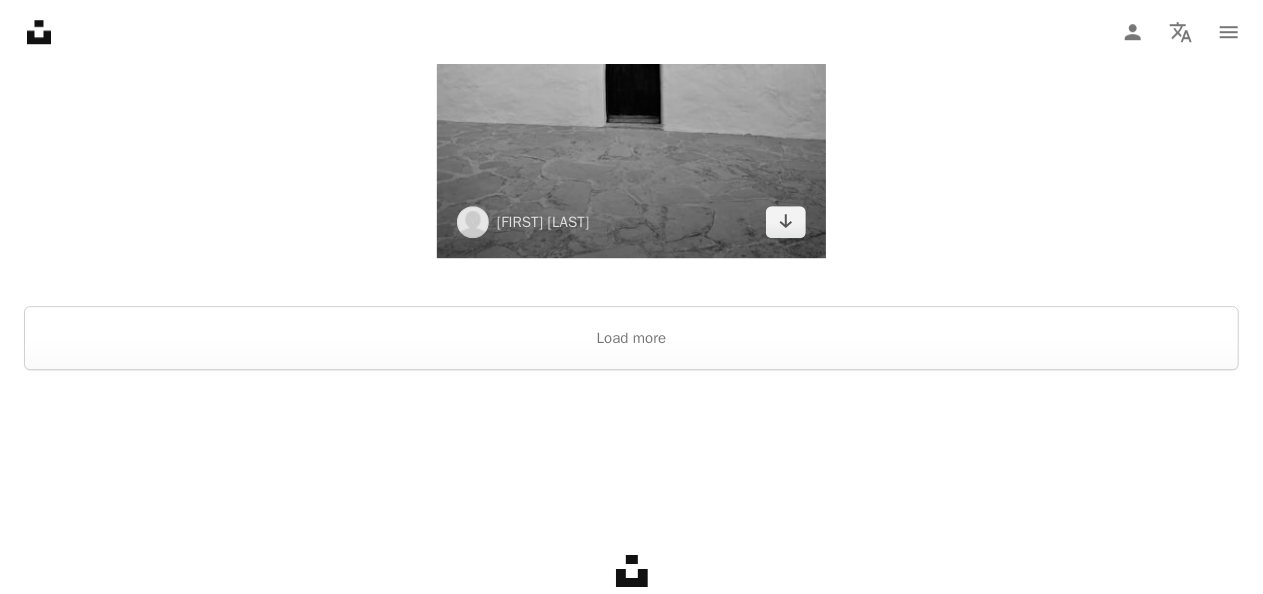 scroll, scrollTop: 2890, scrollLeft: 0, axis: vertical 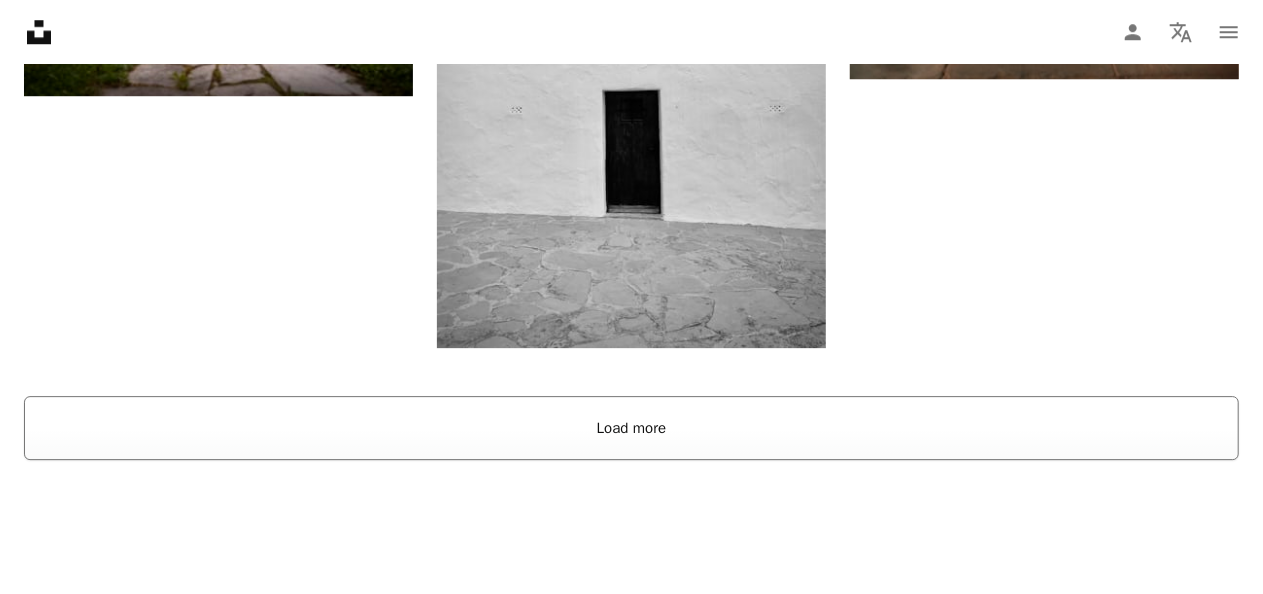 click on "Load more" at bounding box center (631, 428) 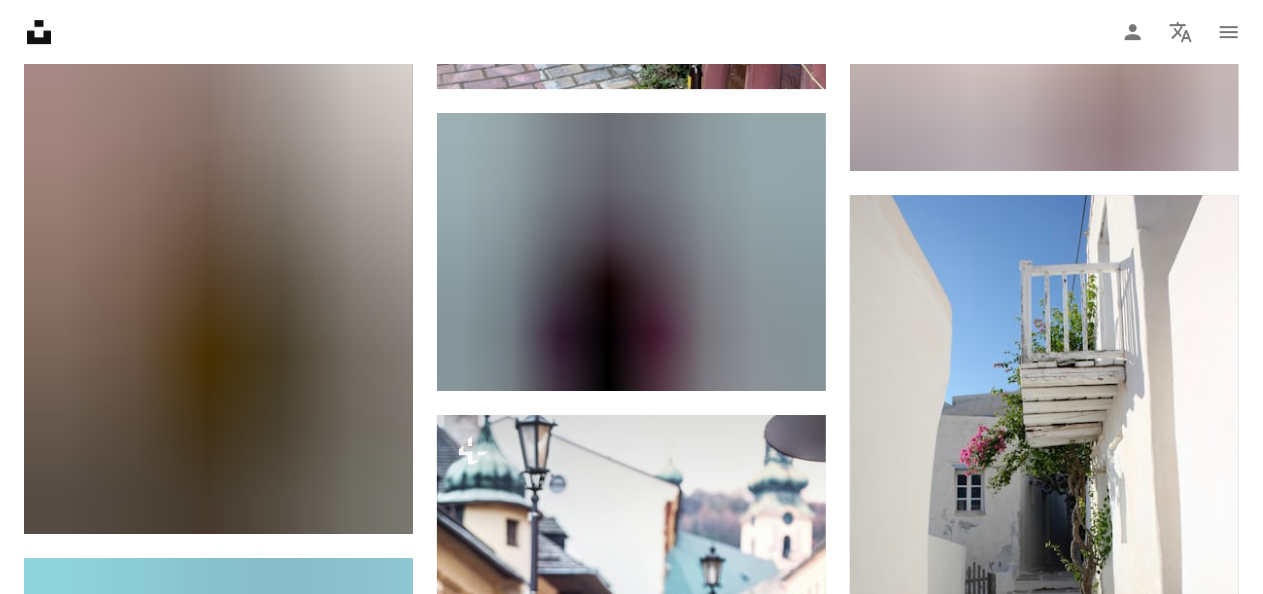 scroll, scrollTop: 14292, scrollLeft: 0, axis: vertical 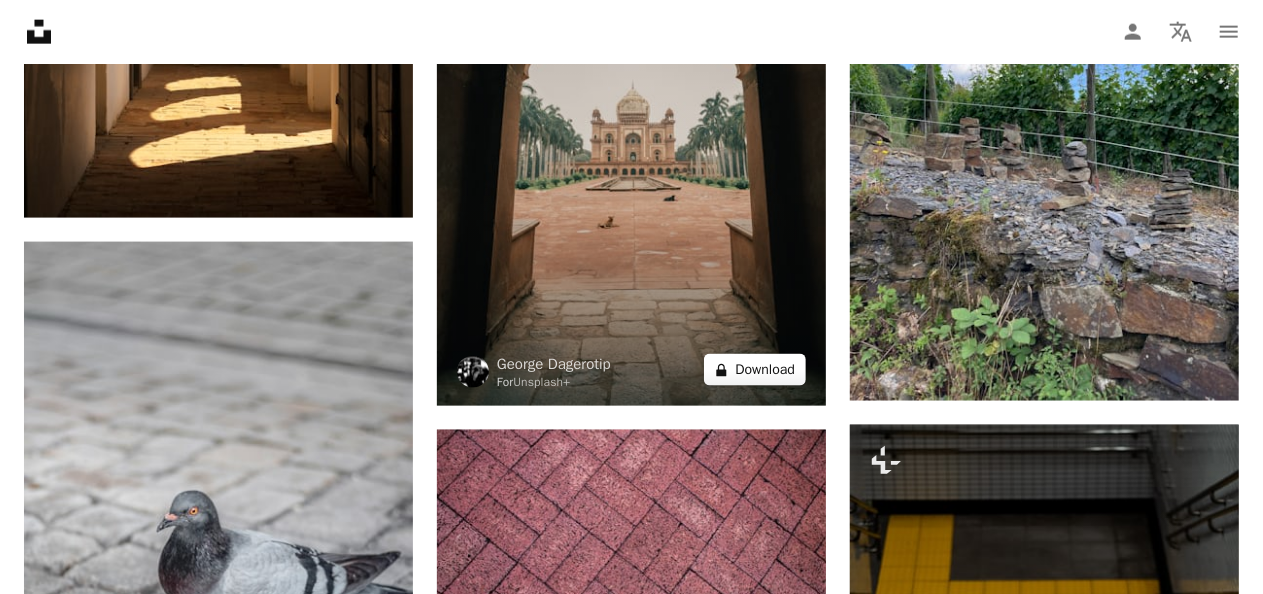 click on "A lock Download" at bounding box center (755, 370) 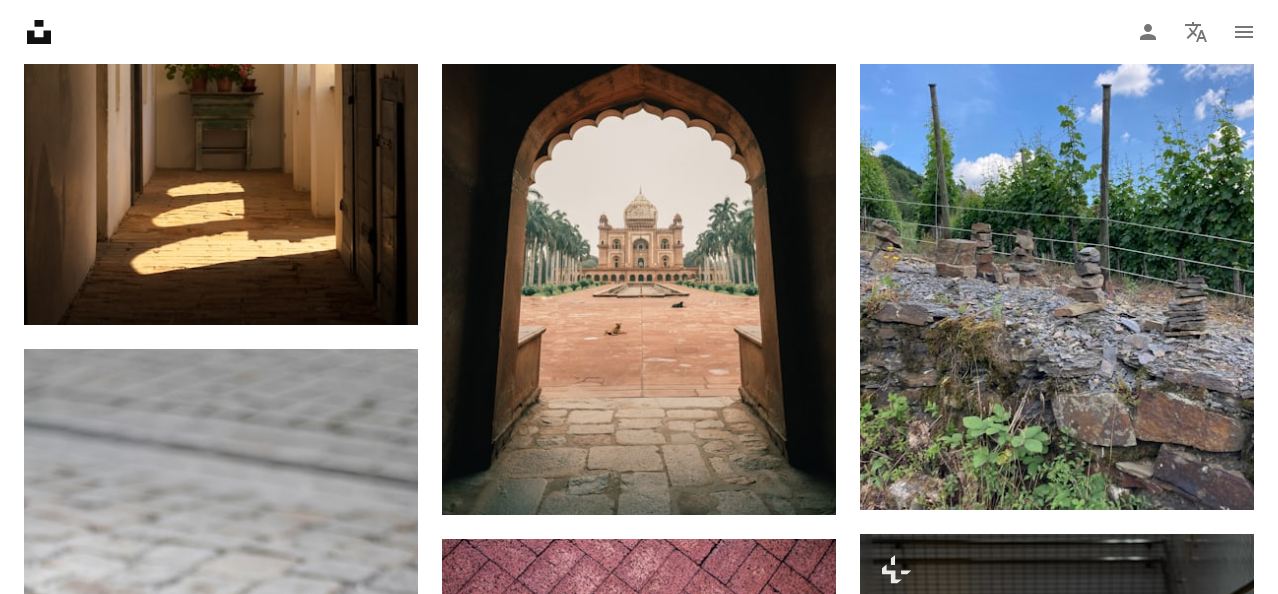 click on "An X shape Premium, ready to use images. Get unlimited access. A plus sign Members-only content added monthly A plus sign Unlimited royalty-free downloads A plus sign Illustrations  New A plus sign Enhanced legal protections yearly 65%  off monthly $20   $7 USD per month * Get  Unsplash+ * When paid annually, billed upfront  $84 Taxes where applicable. Renews automatically. Cancel anytime." at bounding box center (639, 11150) 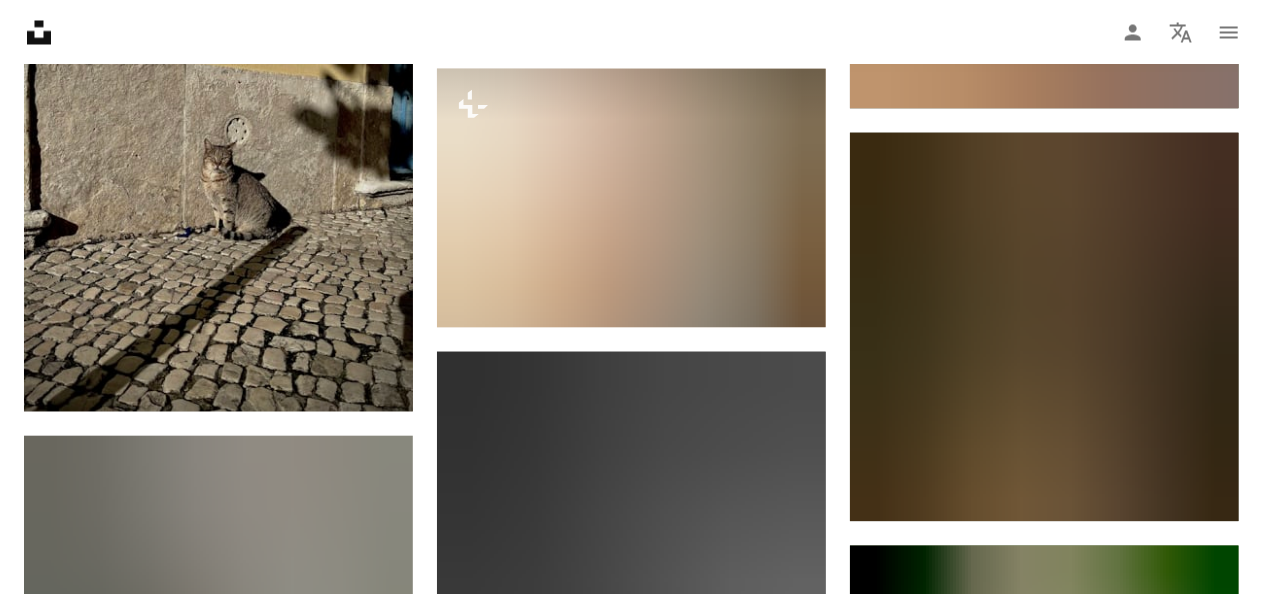 scroll, scrollTop: 17600, scrollLeft: 0, axis: vertical 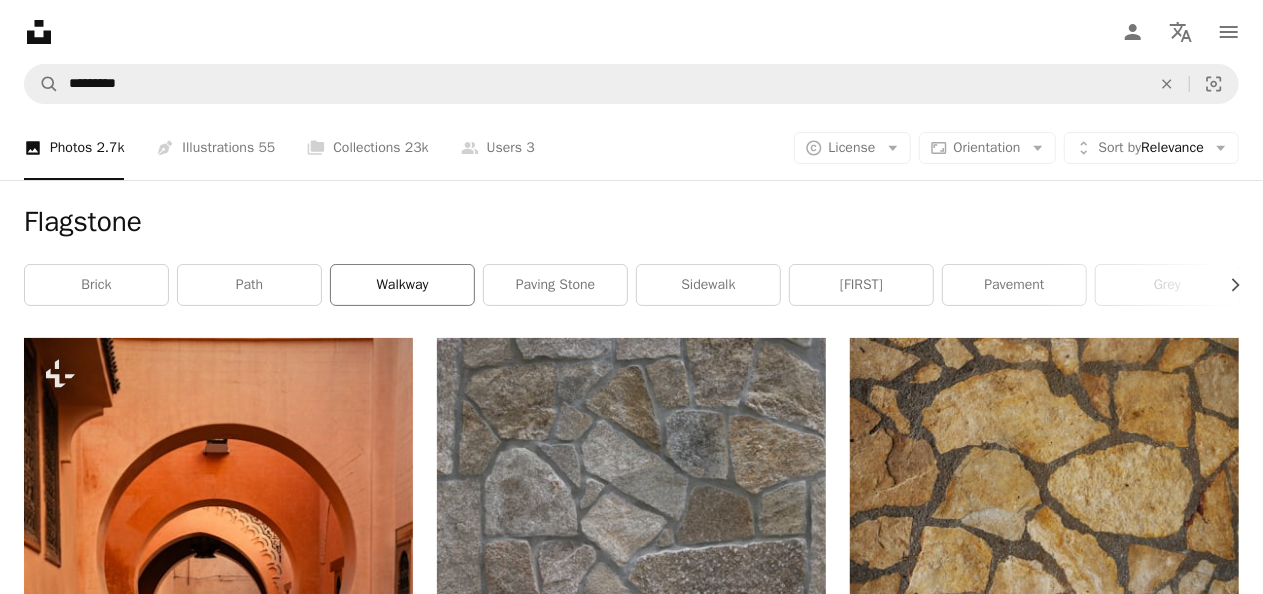 click on "walkway" at bounding box center (402, 285) 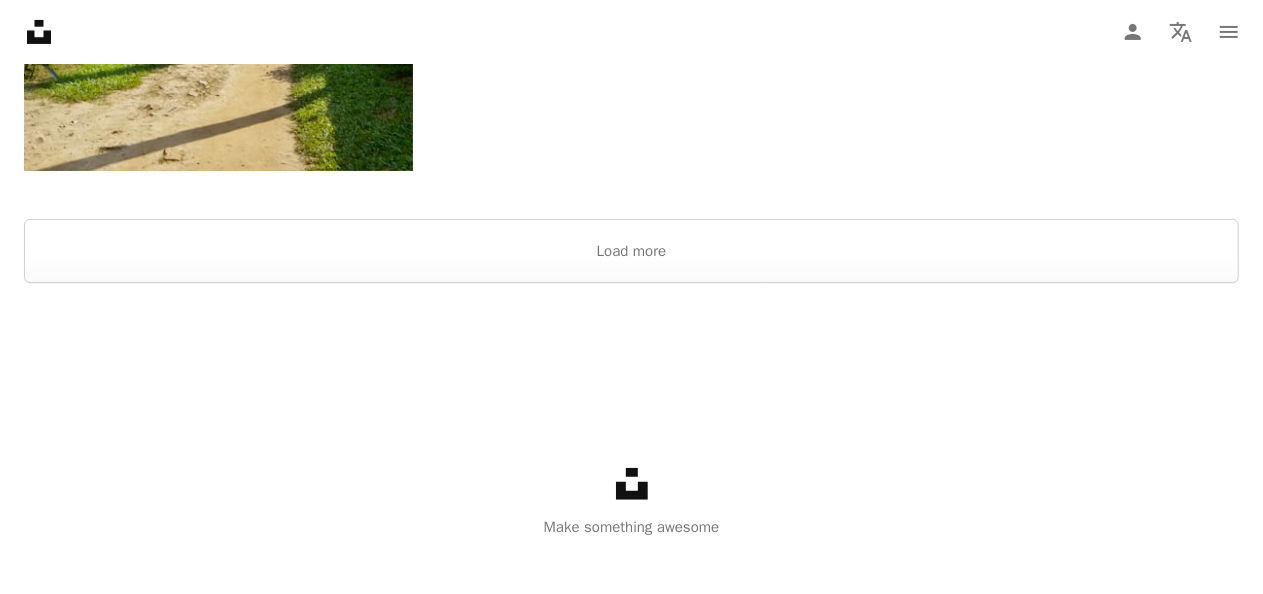 scroll, scrollTop: 4062, scrollLeft: 0, axis: vertical 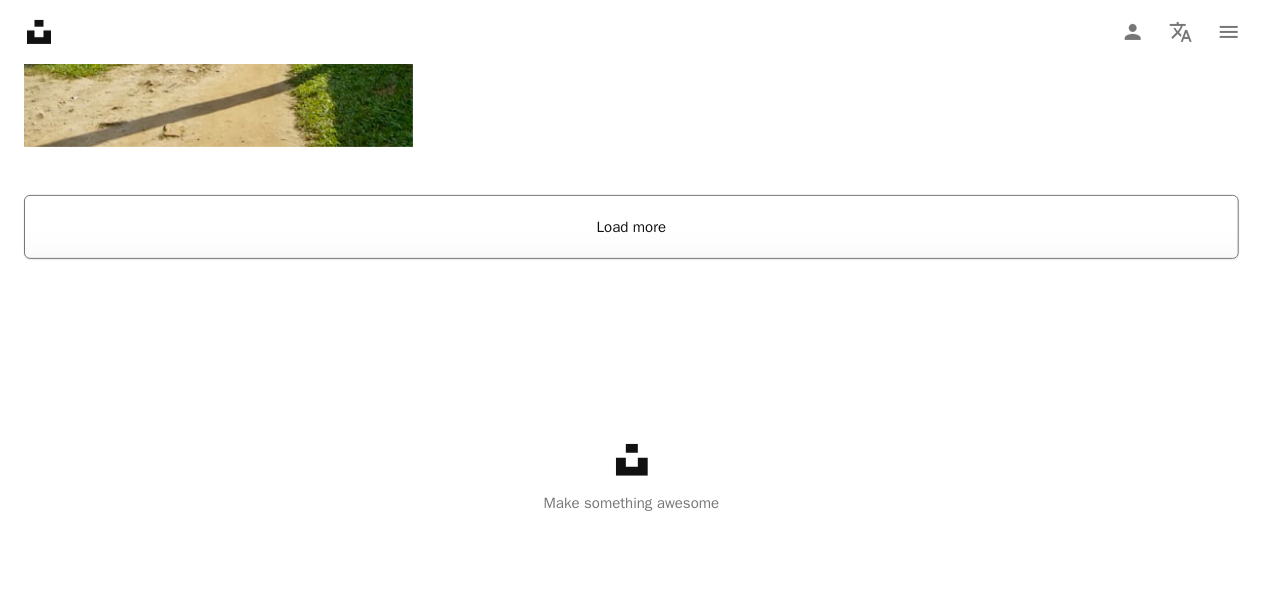 click on "Load more" at bounding box center [631, 227] 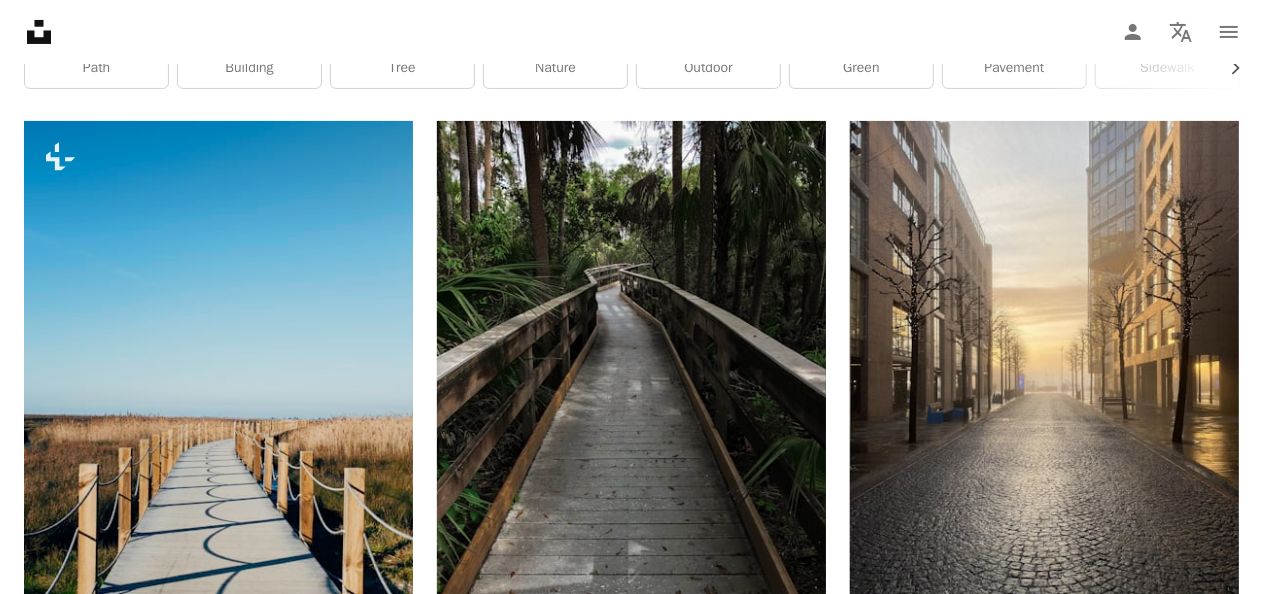 scroll, scrollTop: 462, scrollLeft: 0, axis: vertical 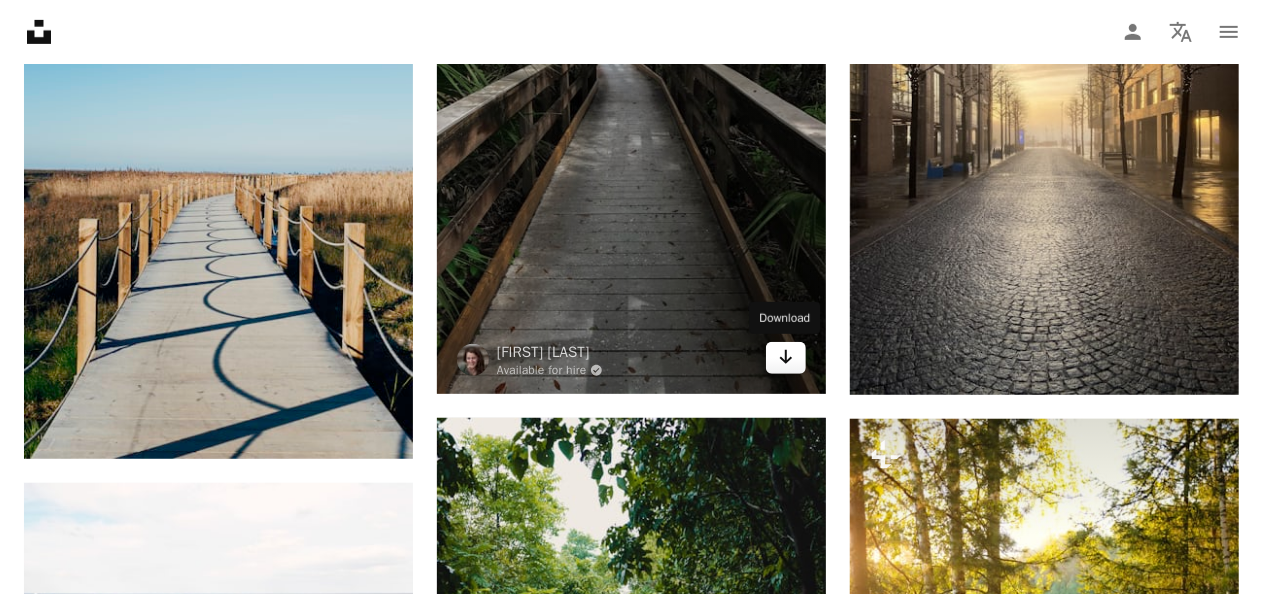 click on "Arrow pointing down" at bounding box center (786, 358) 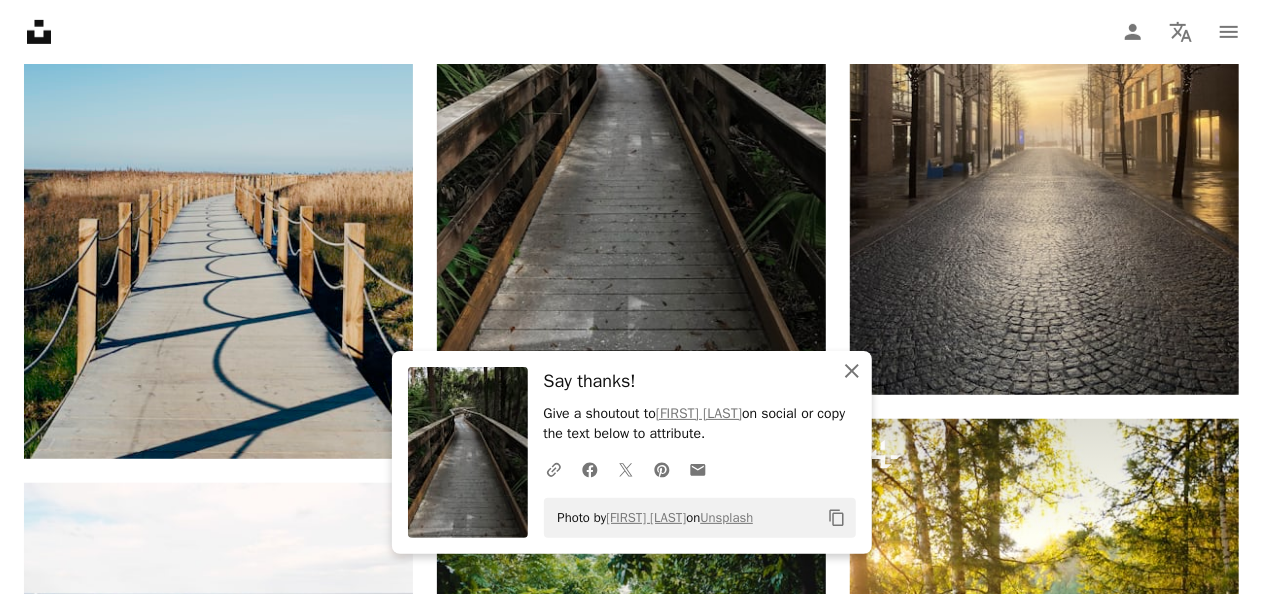 click on "An X shape" 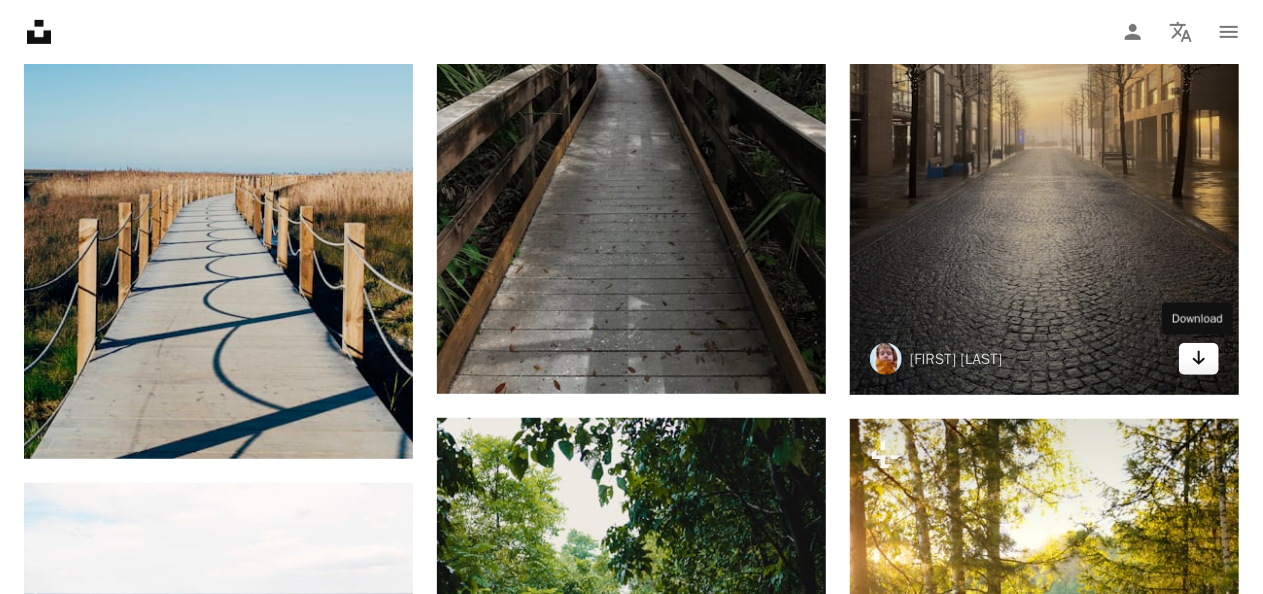 click on "Arrow pointing down" at bounding box center [1199, 359] 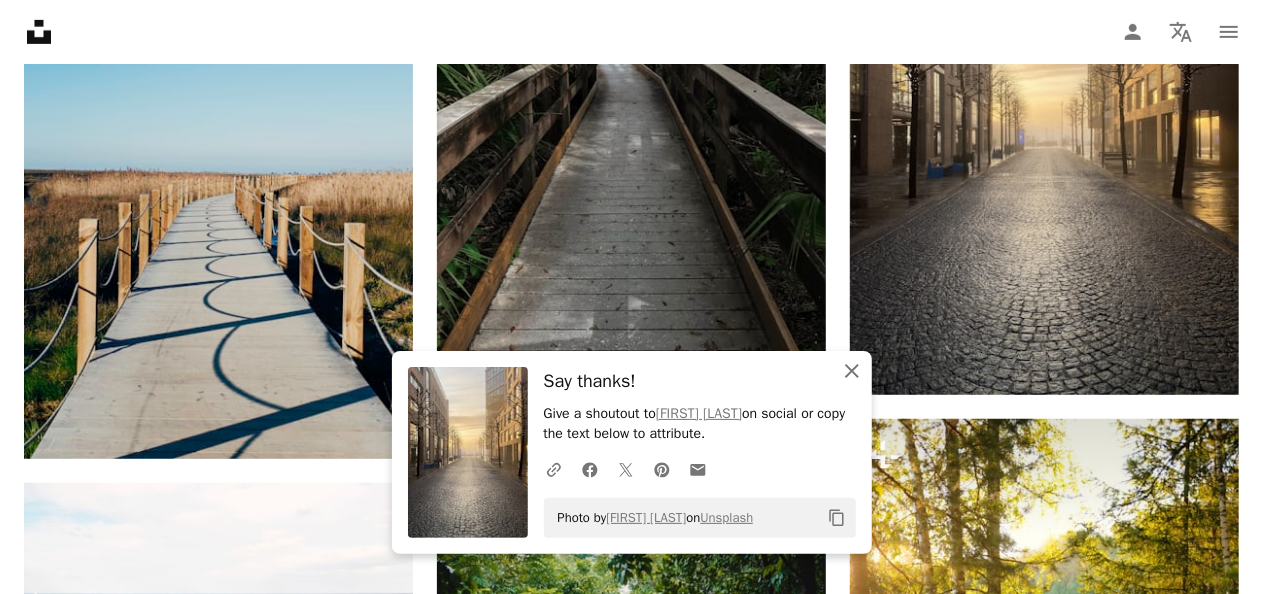 click on "An X shape" 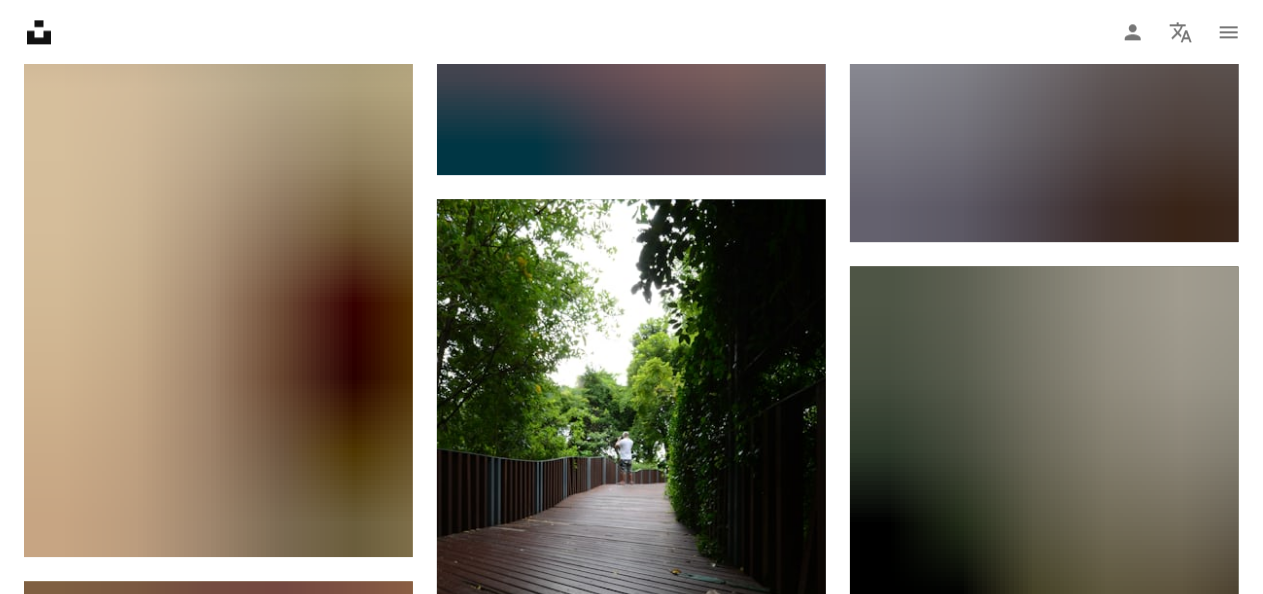 scroll, scrollTop: 2262, scrollLeft: 0, axis: vertical 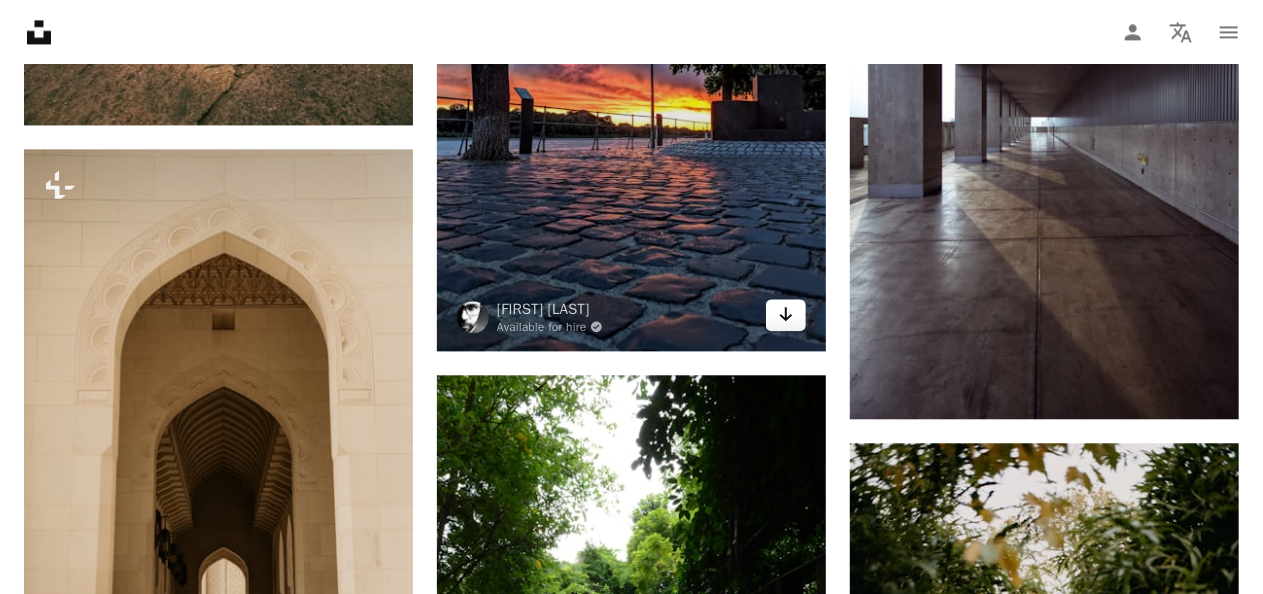click on "Arrow pointing down" 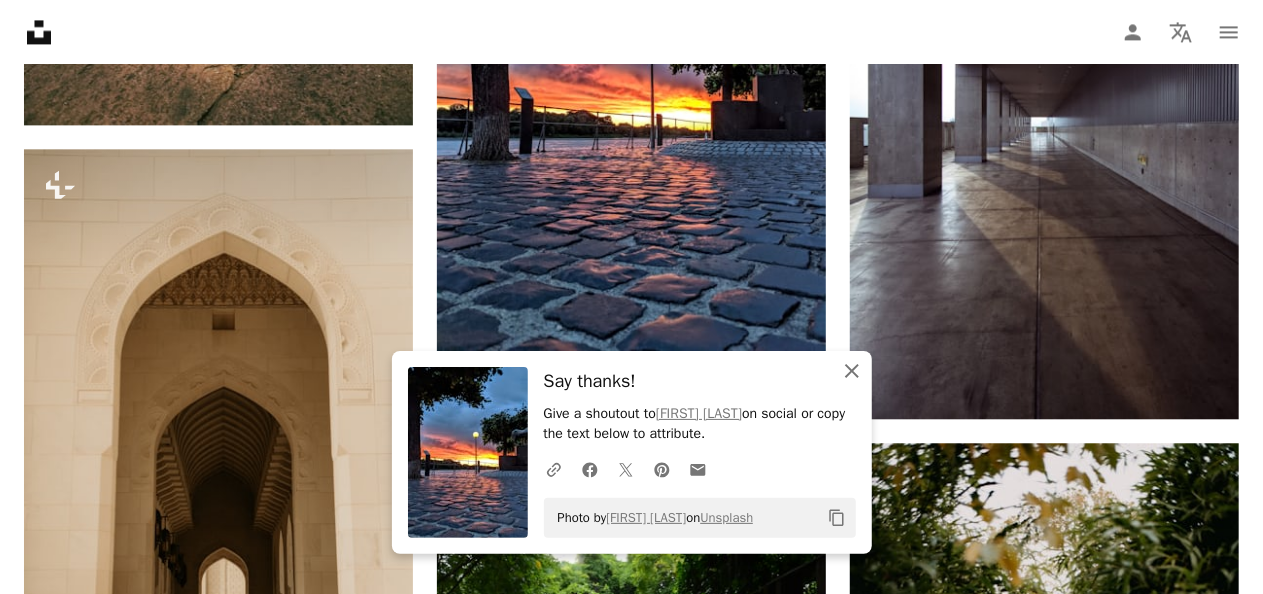 click 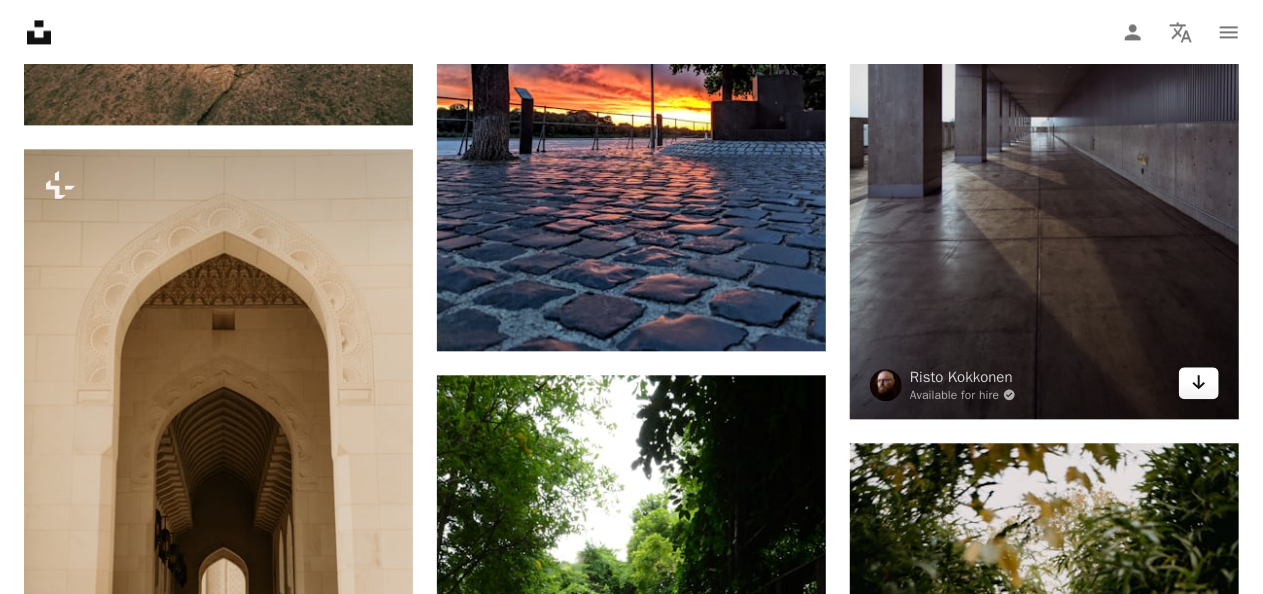 click on "Arrow pointing down" 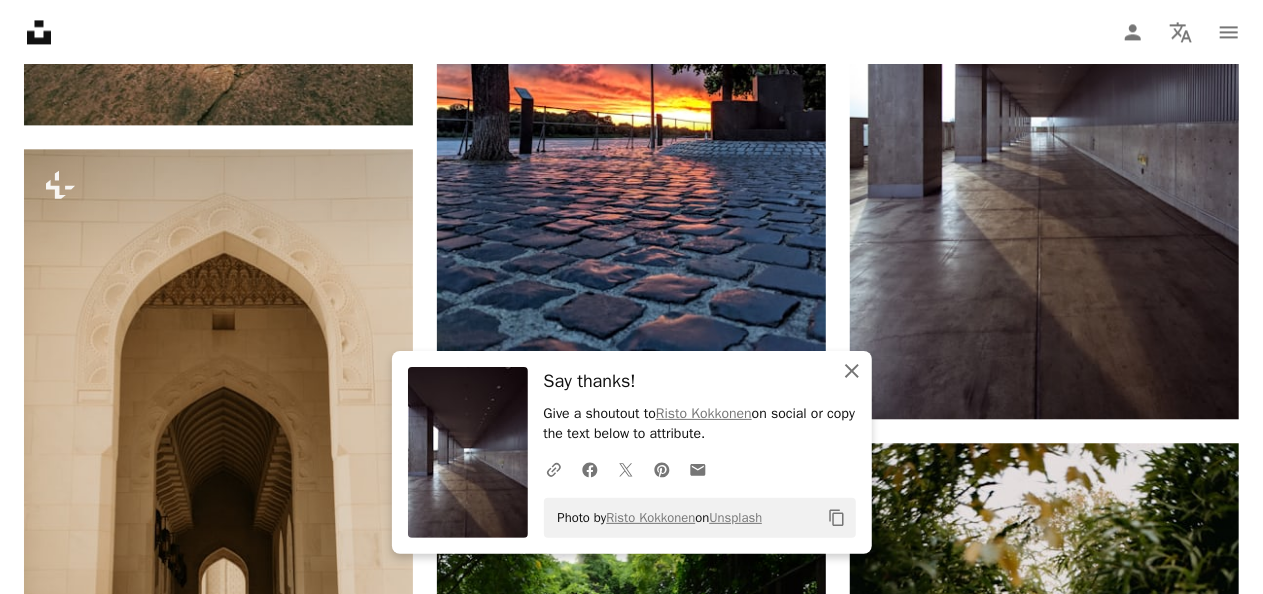 click on "An X shape" 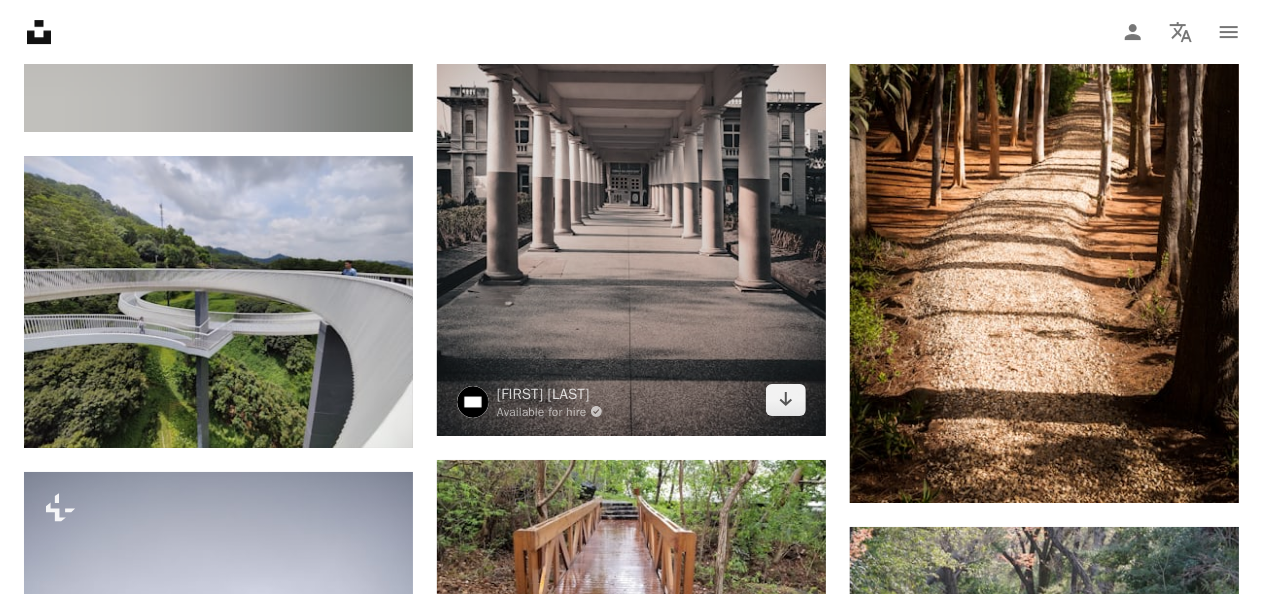 scroll, scrollTop: 6662, scrollLeft: 0, axis: vertical 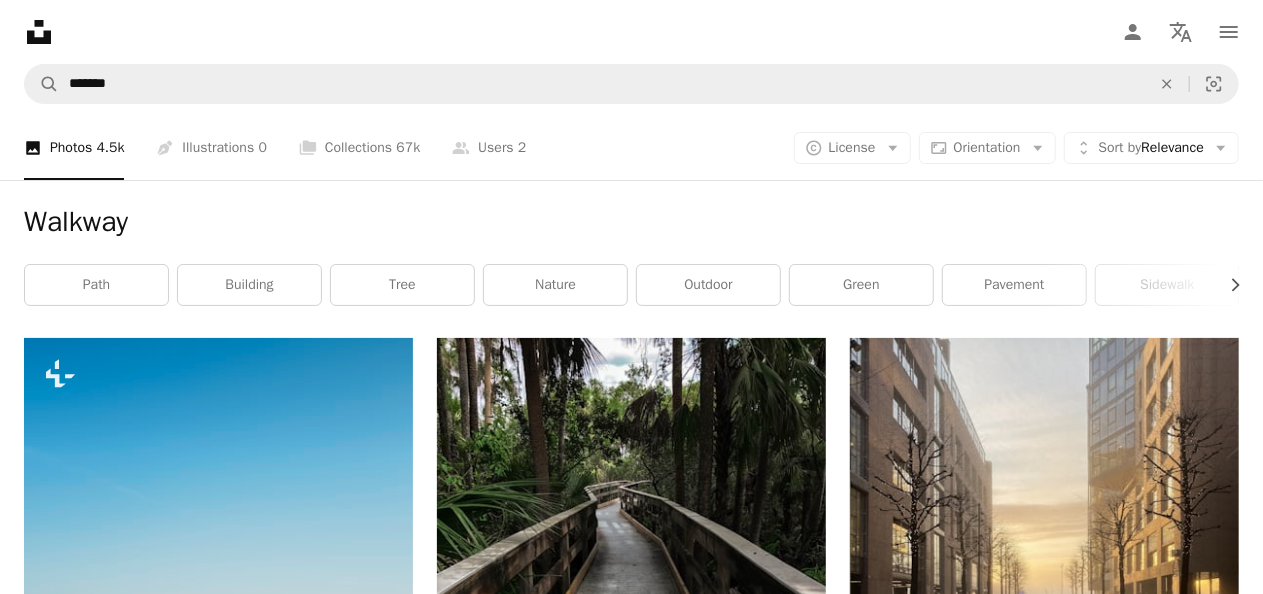 drag, startPoint x: 835, startPoint y: 289, endPoint x: 851, endPoint y: -62, distance: 351.36447 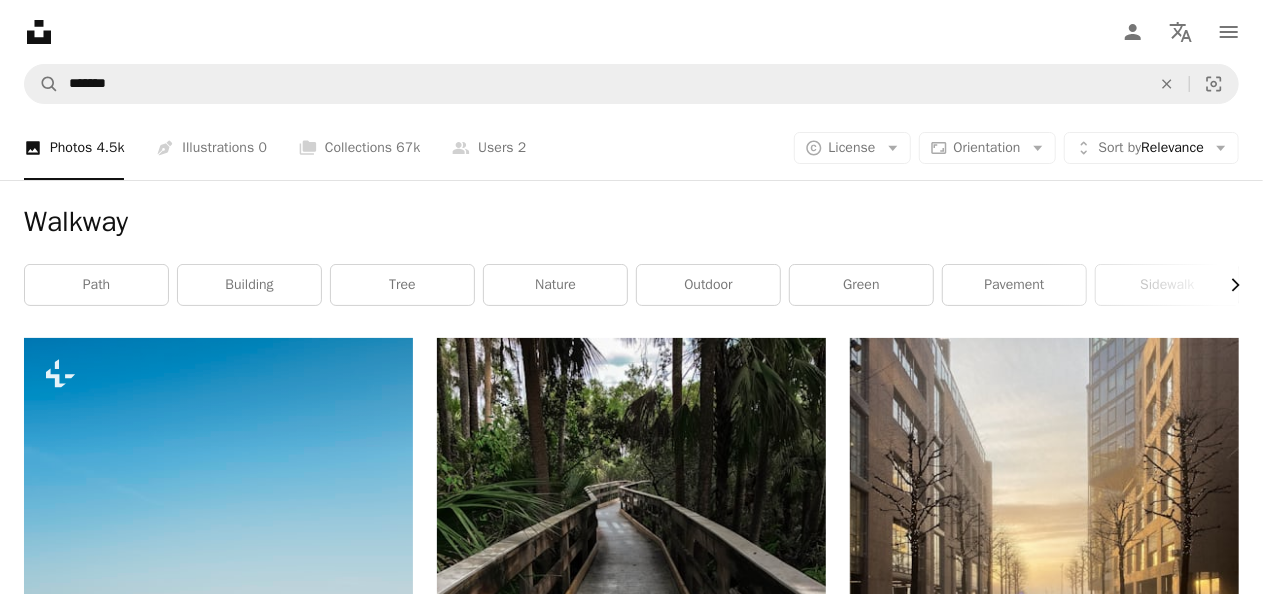 click on "Chevron right" 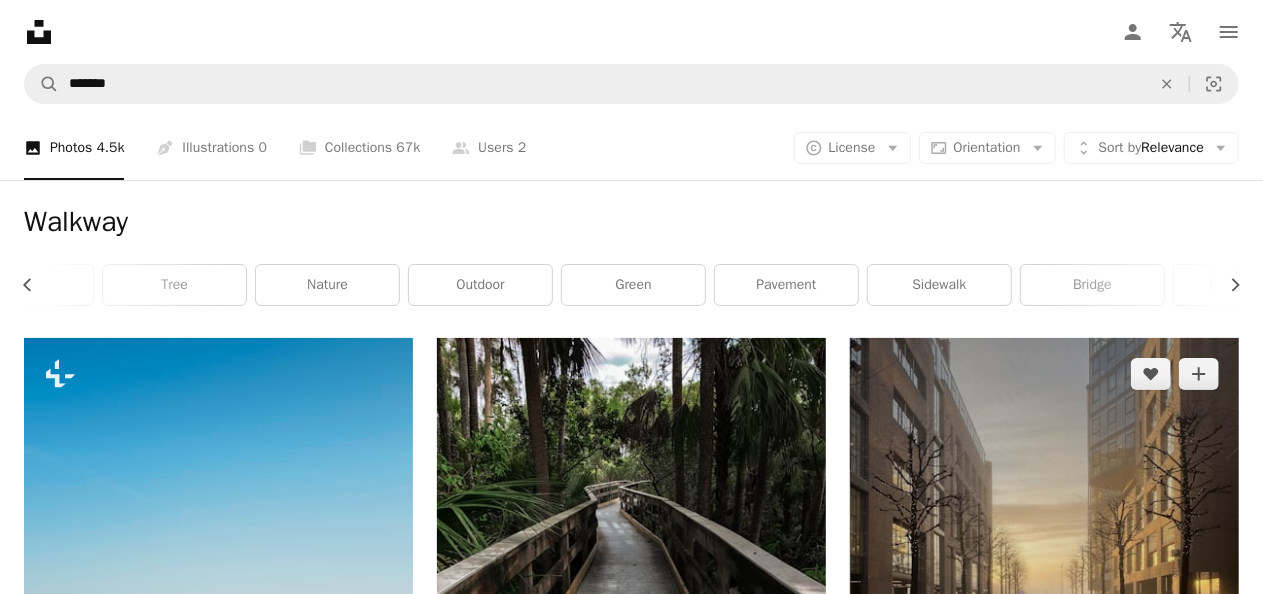 scroll, scrollTop: 0, scrollLeft: 300, axis: horizontal 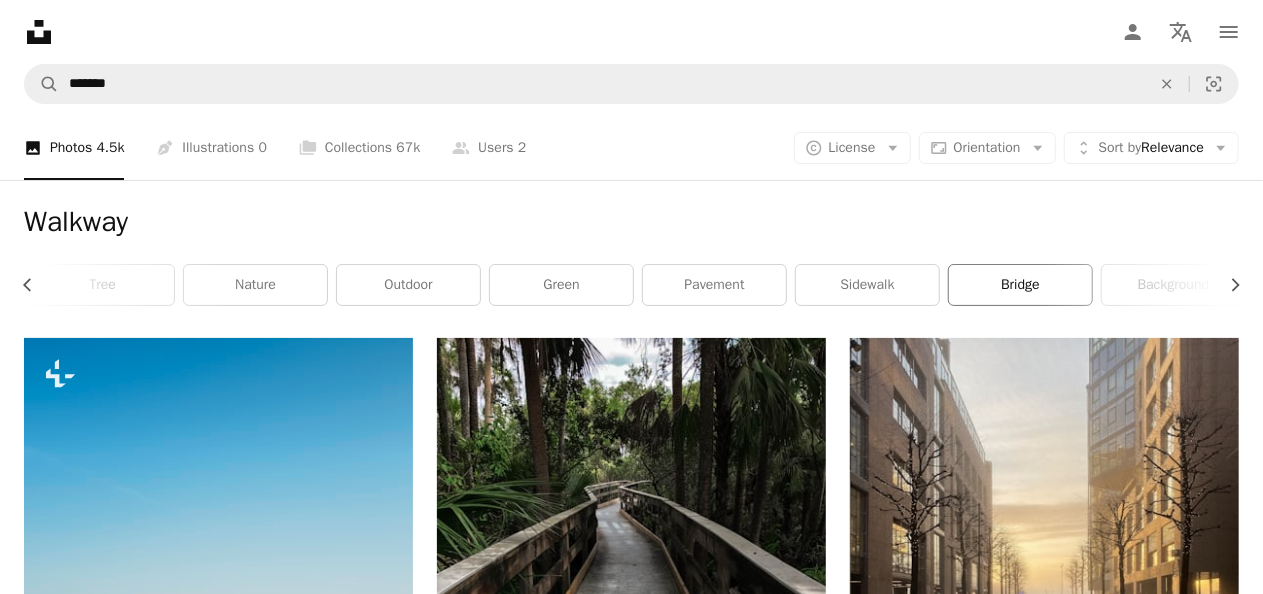 click on "bridge" at bounding box center [1020, 285] 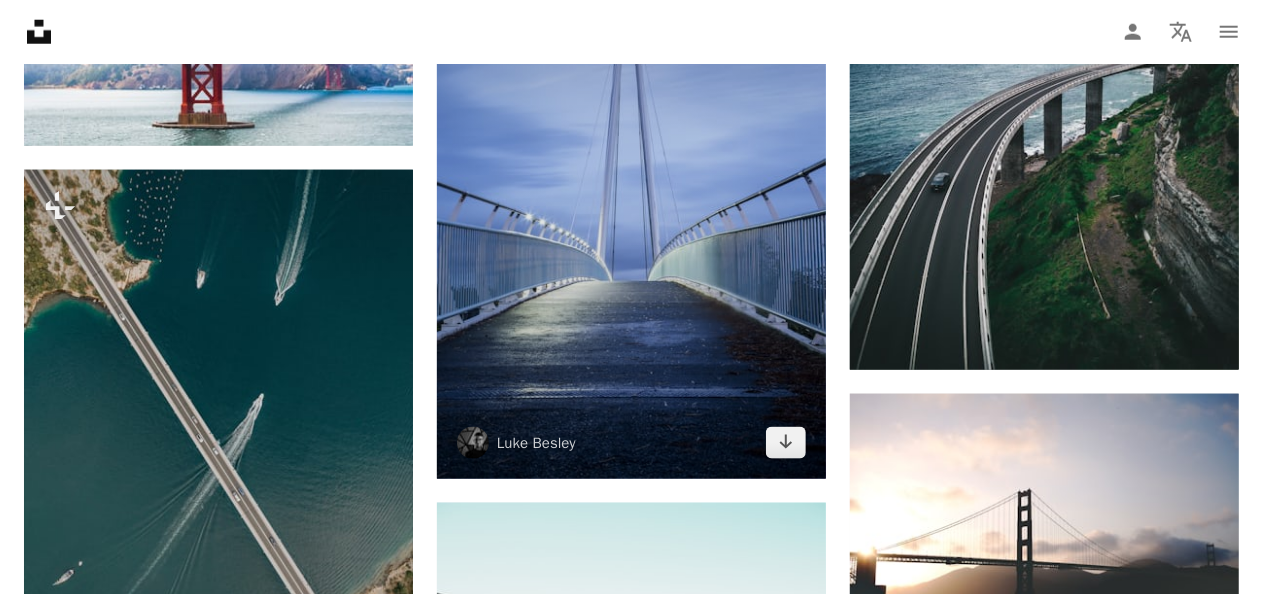 scroll, scrollTop: 1100, scrollLeft: 0, axis: vertical 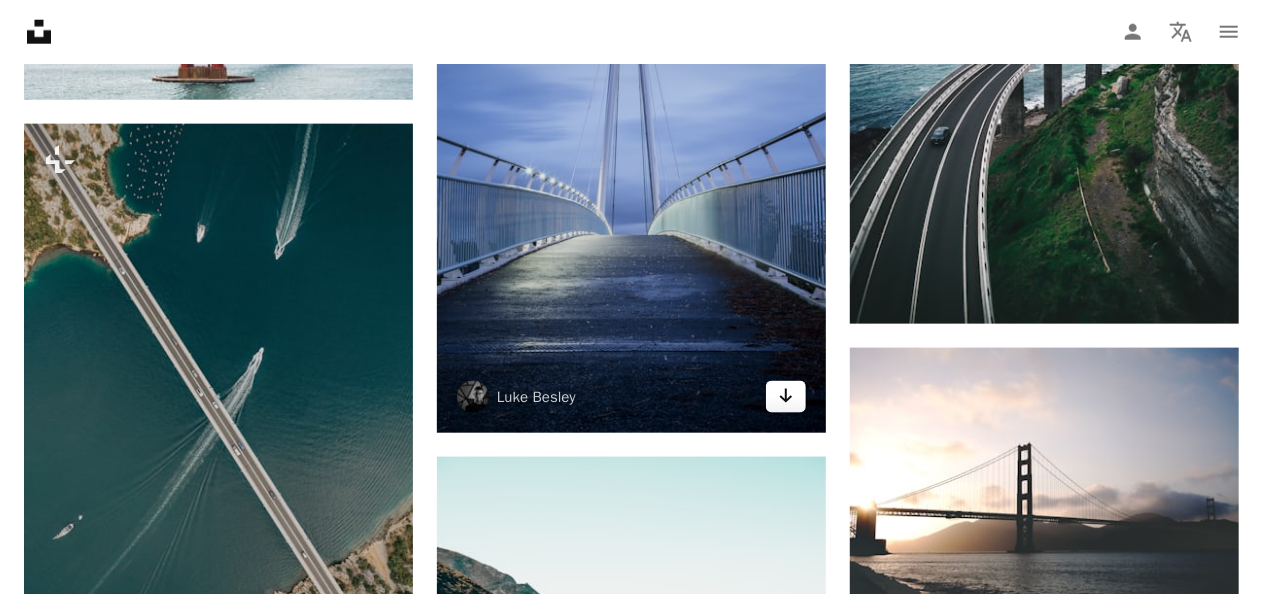 click on "Arrow pointing down" 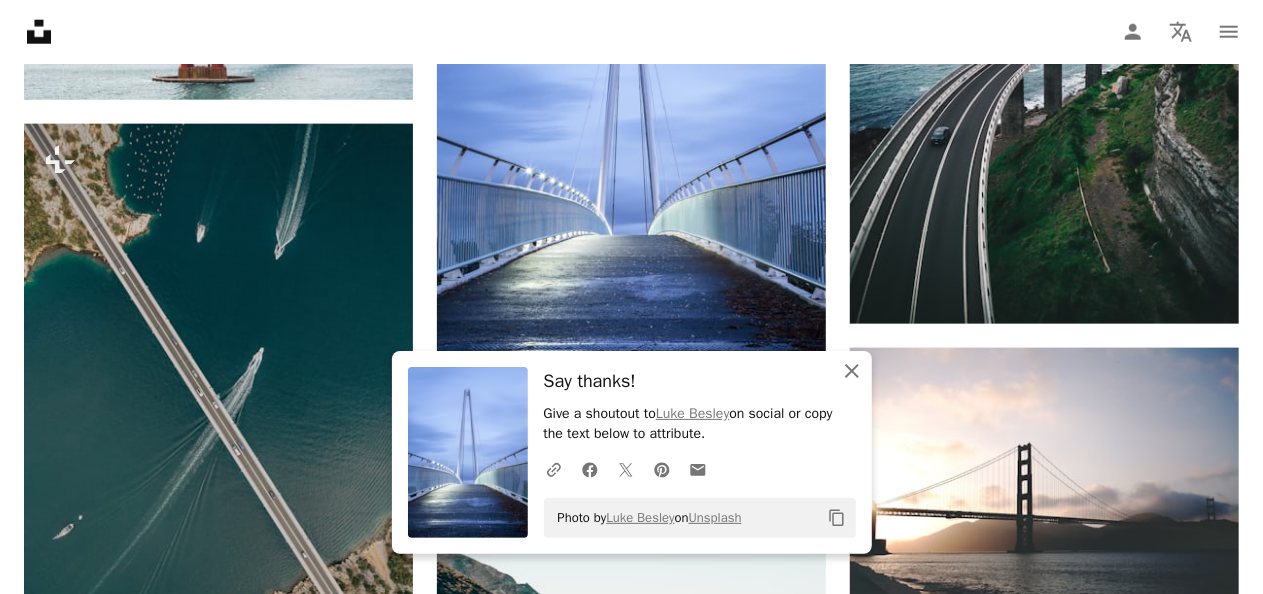 click on "An X shape" 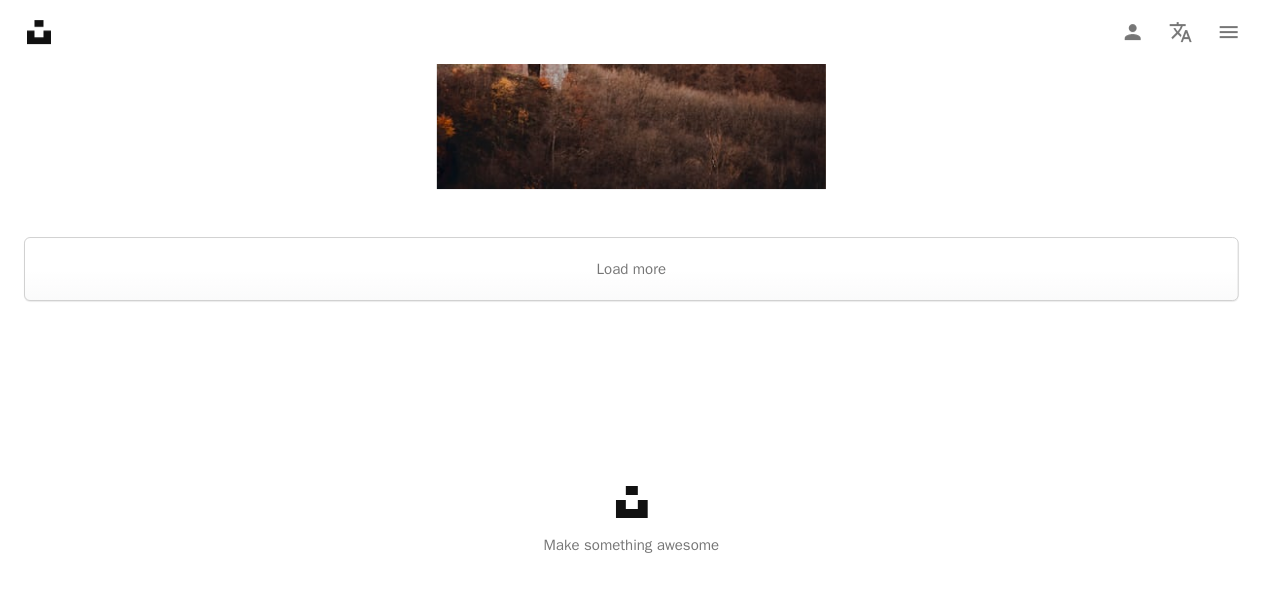 scroll, scrollTop: 3426, scrollLeft: 0, axis: vertical 